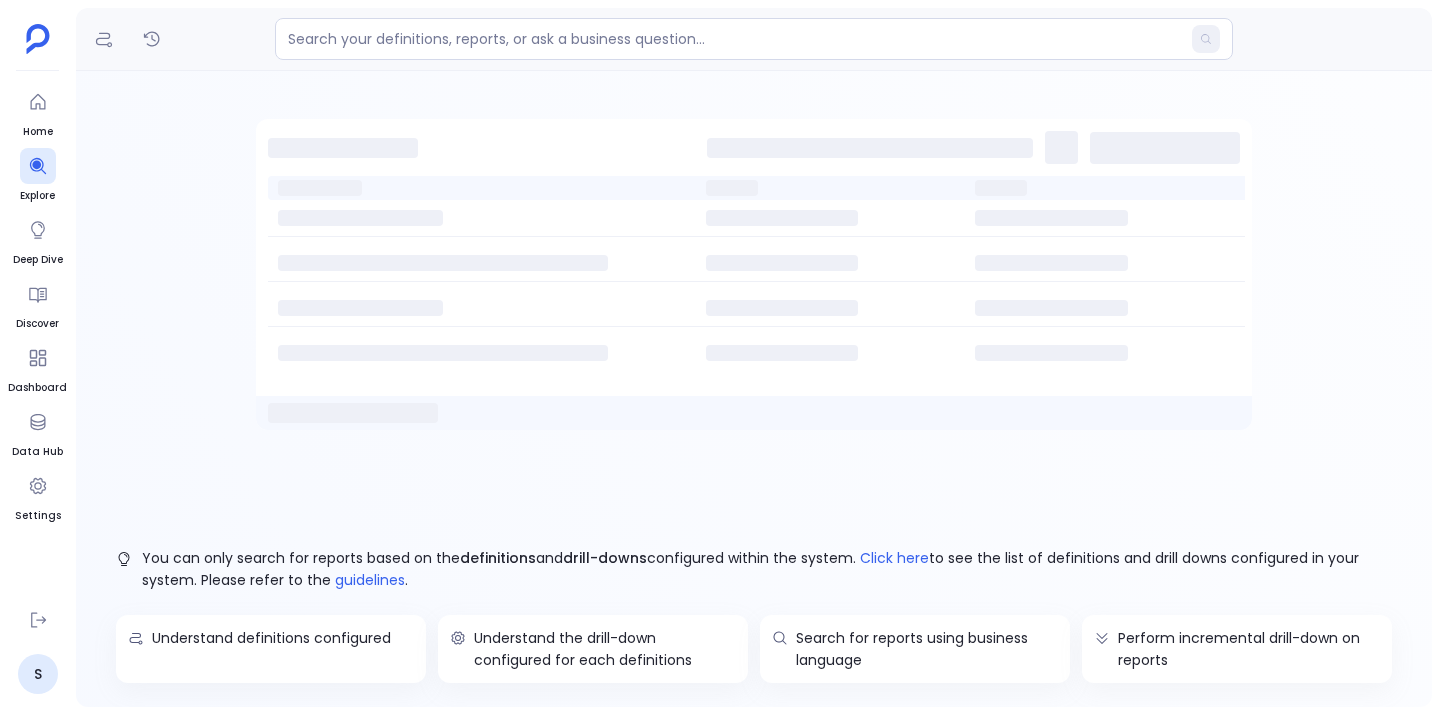 scroll, scrollTop: 0, scrollLeft: 0, axis: both 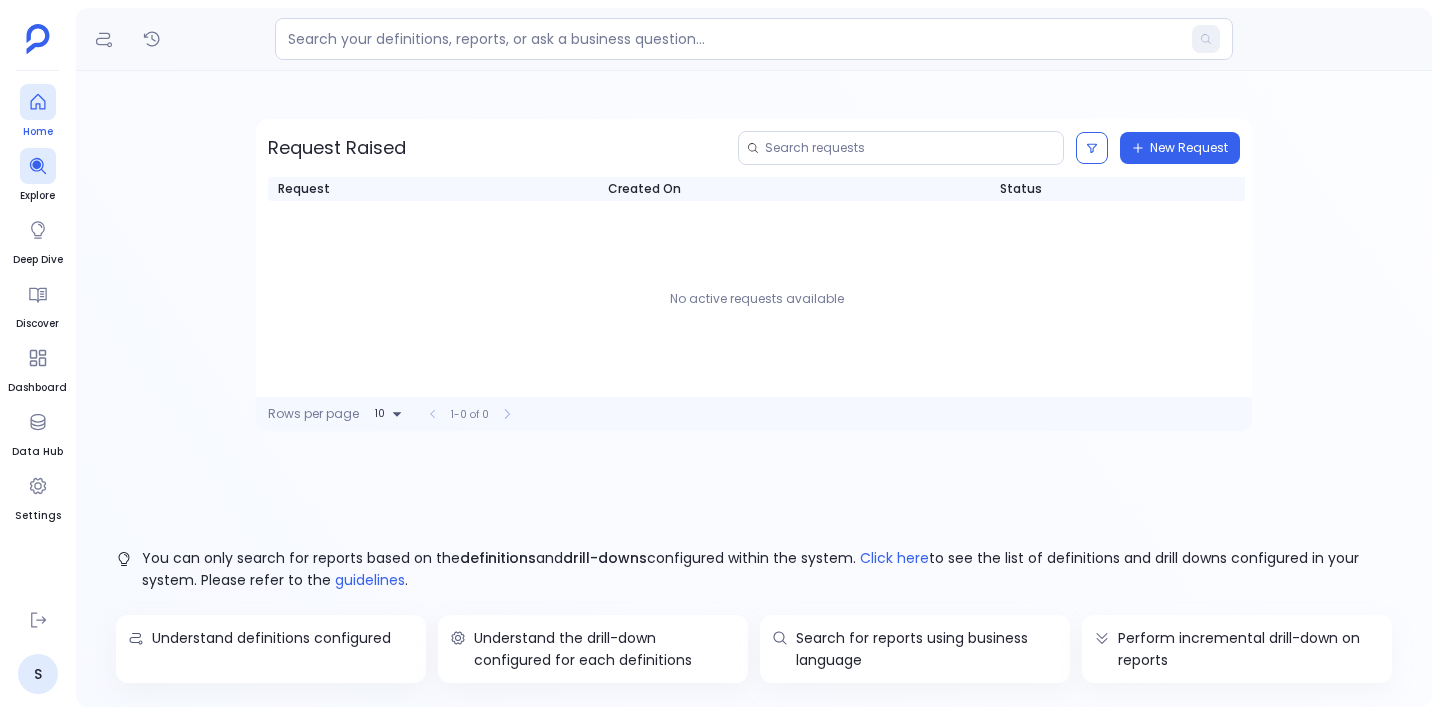 click at bounding box center (38, 102) 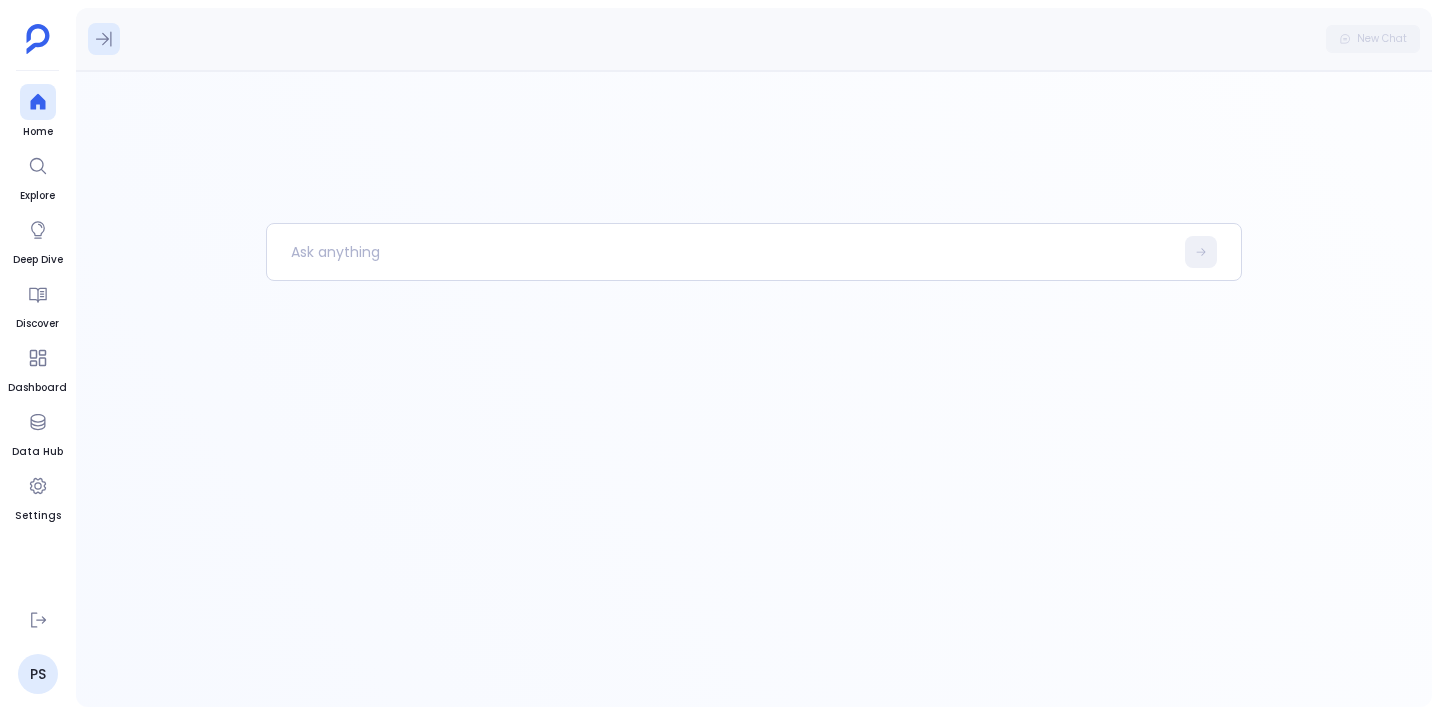click at bounding box center [104, 39] 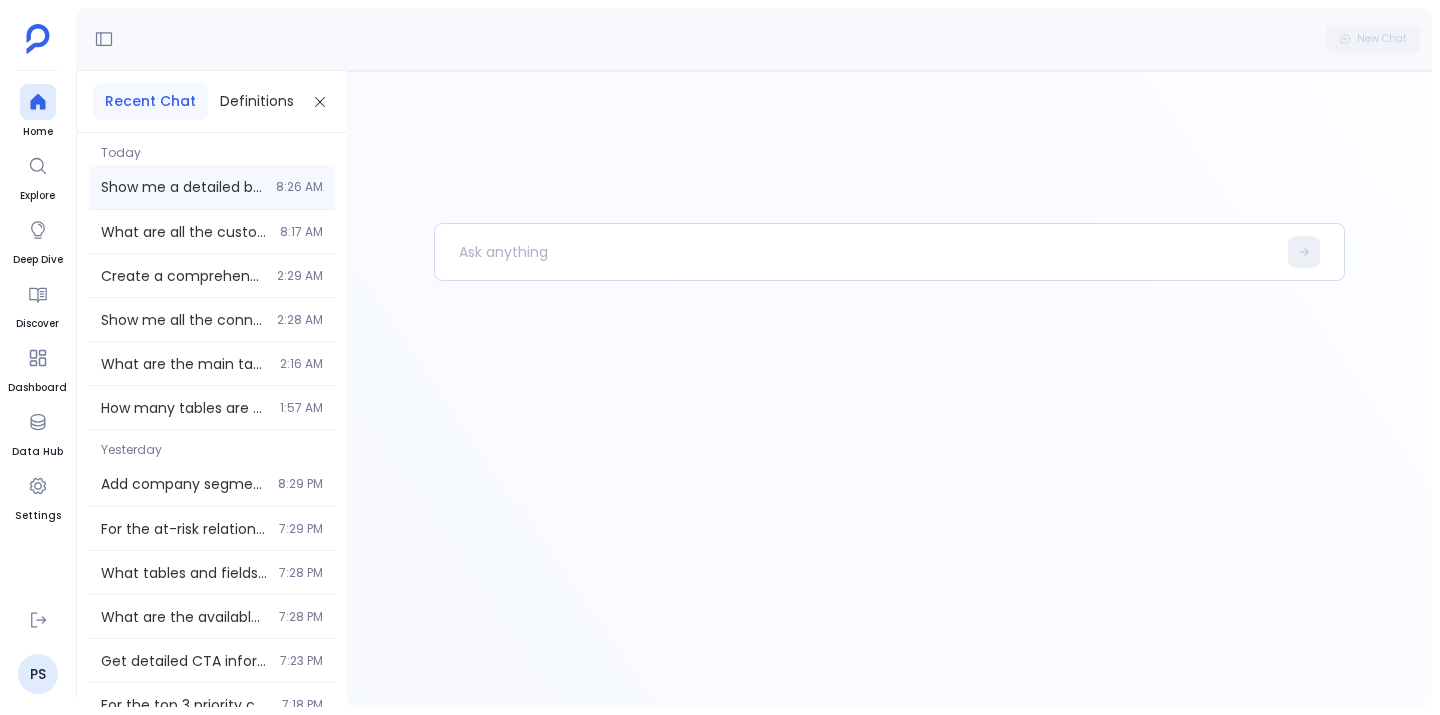 click on "Show me a detailed breakdown of all the at-risk relationships (health score ≤ 51) with their specific risk factors, grouped by CSM. Include the types of CTAs, engagement patterns, usage metrics, and personalized action items for each CSM based on their accounts.
Use risk_analysis_and_actions_step_02 as dependency to analyse this query 8:26 AM" at bounding box center [212, 187] 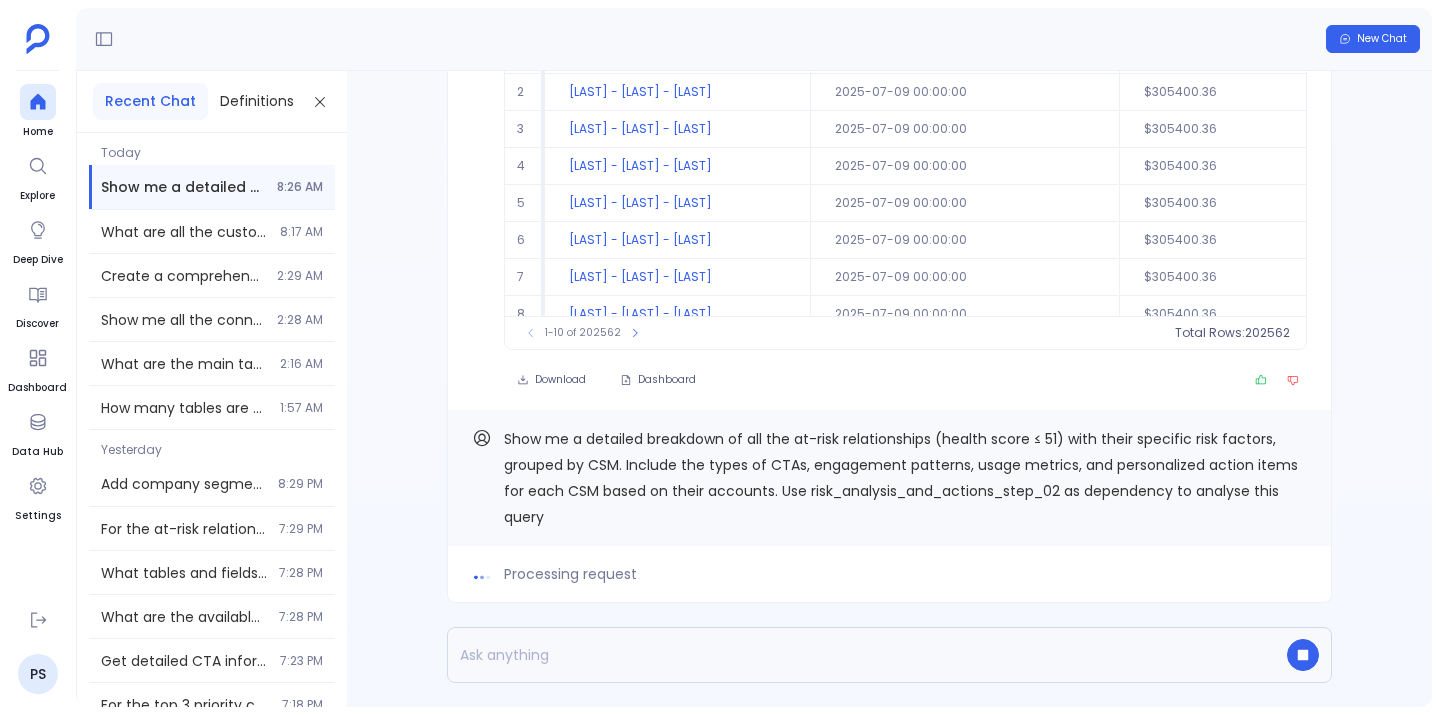 scroll, scrollTop: 0, scrollLeft: 0, axis: both 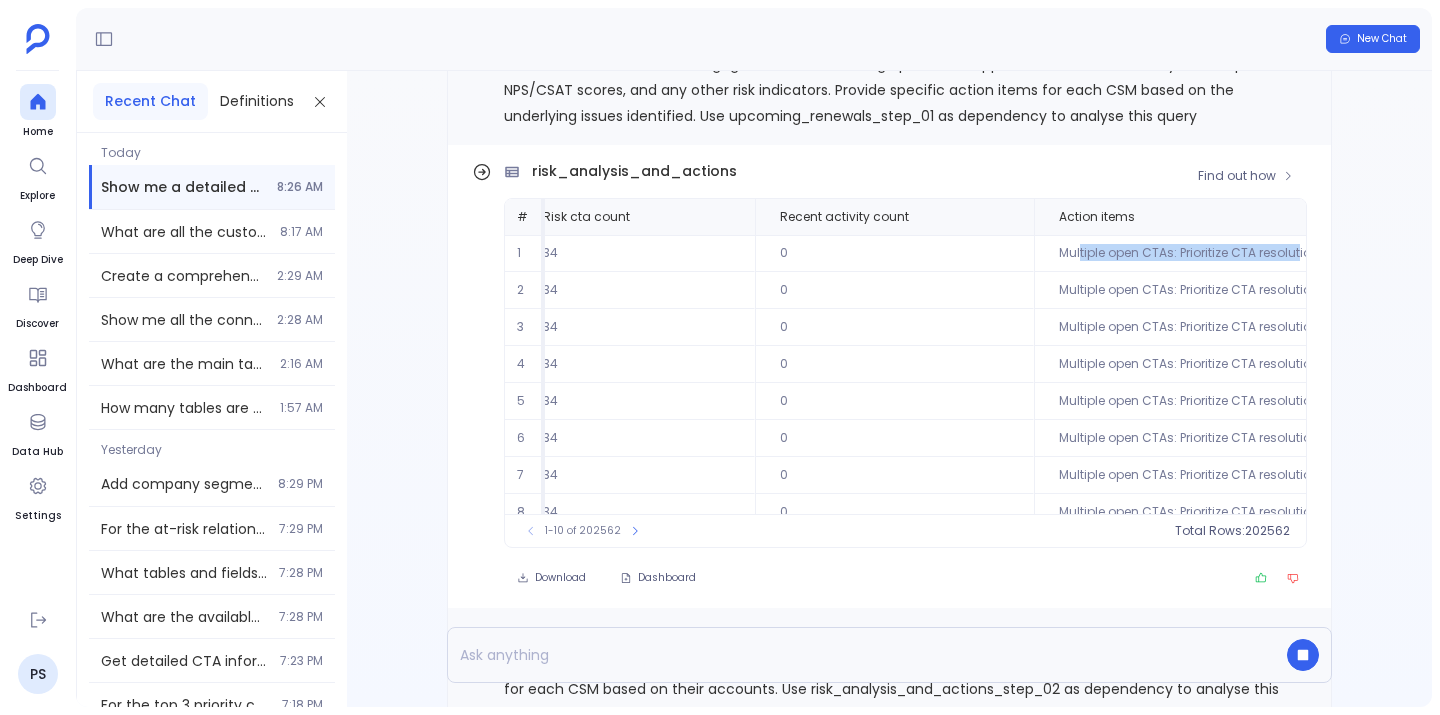 drag, startPoint x: 1030, startPoint y: 252, endPoint x: 1249, endPoint y: 257, distance: 219.05707 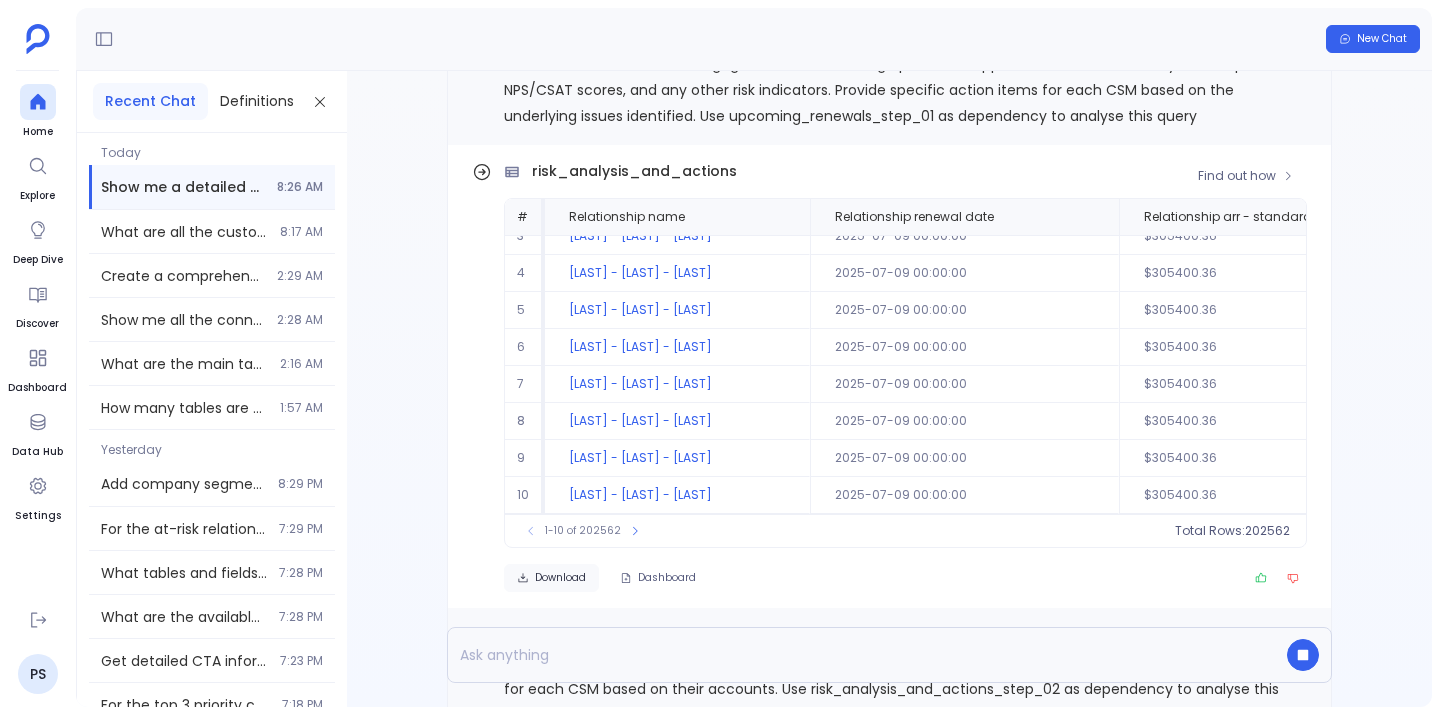 scroll, scrollTop: 96, scrollLeft: 0, axis: vertical 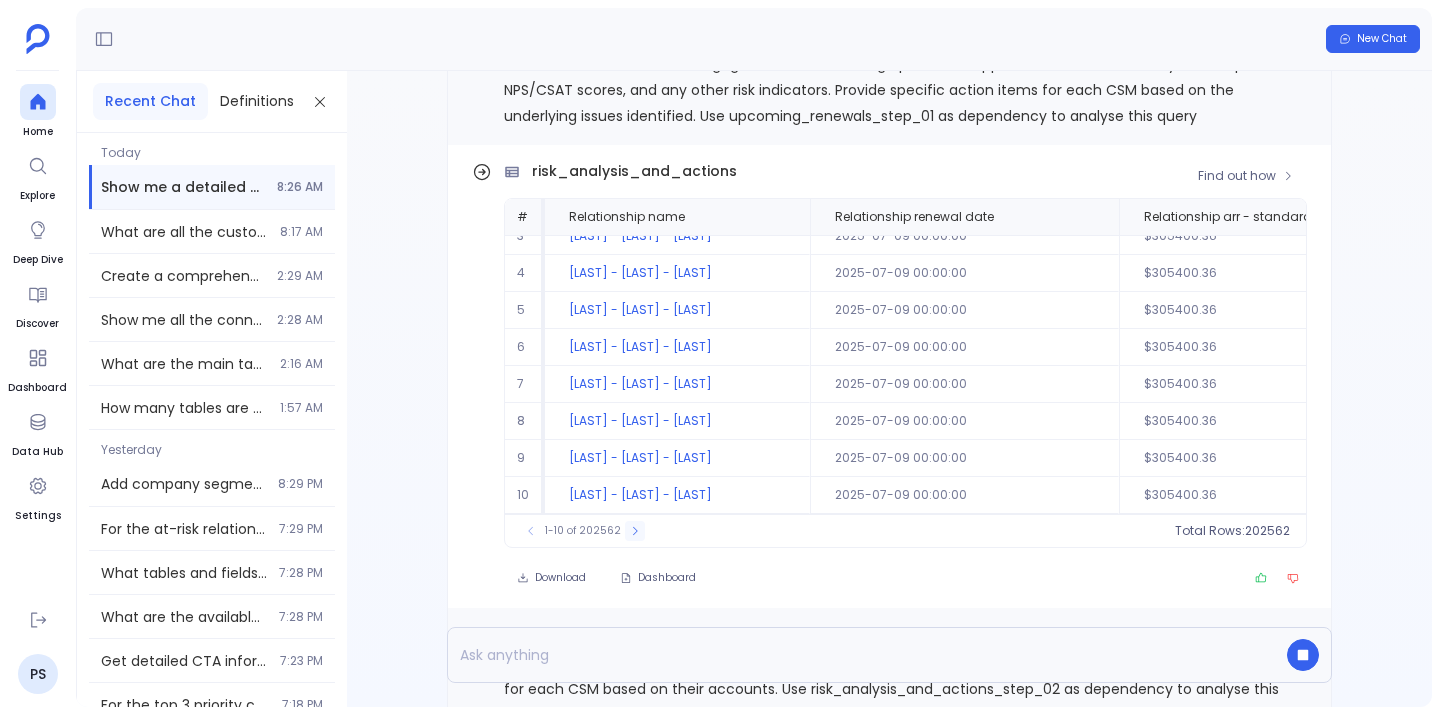 click at bounding box center [531, 531] 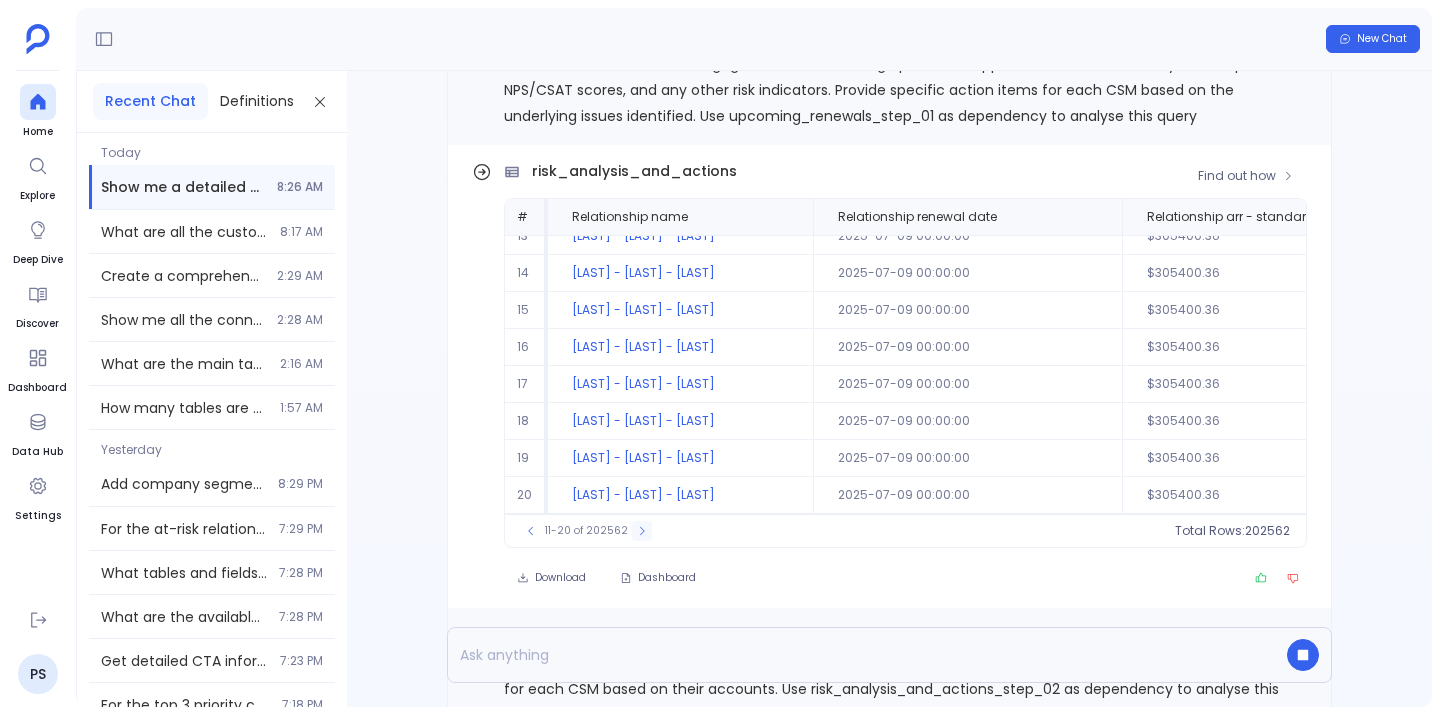 click at bounding box center (531, 531) 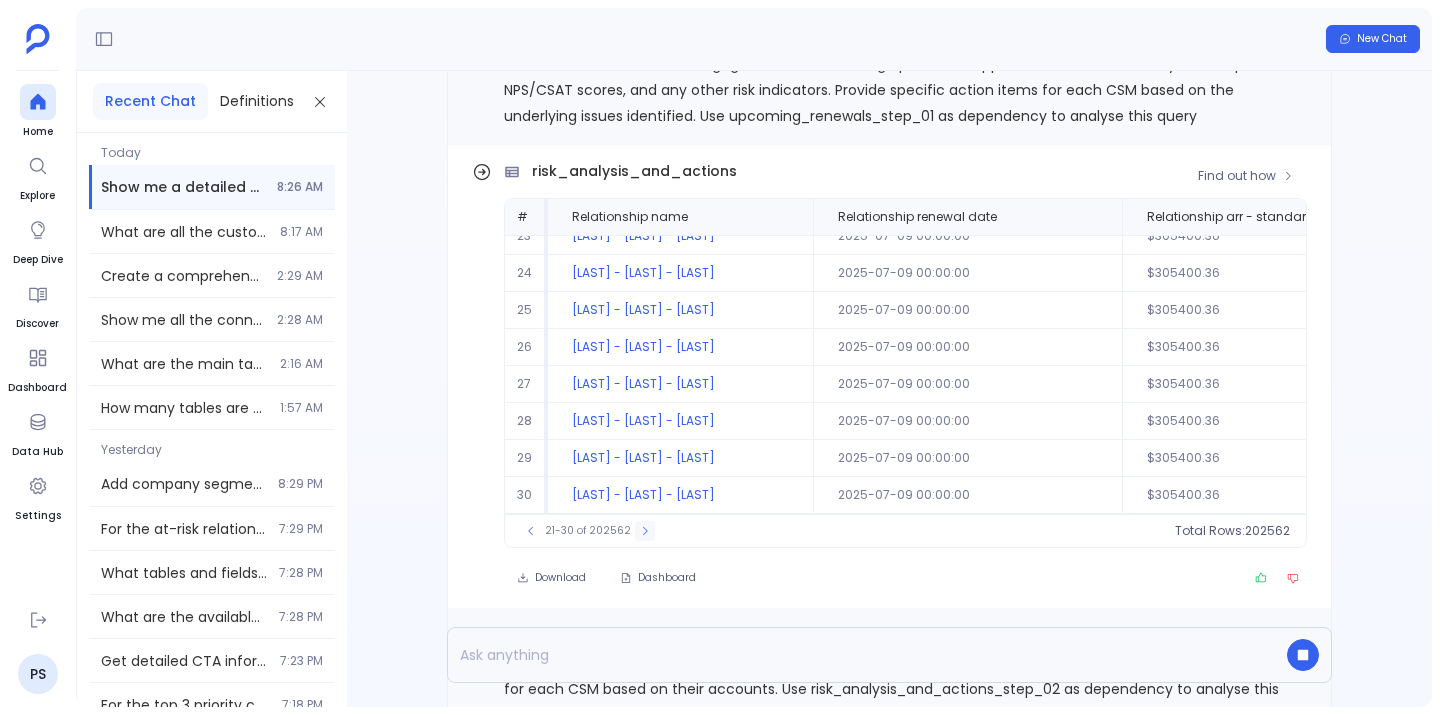 click at bounding box center [645, 531] 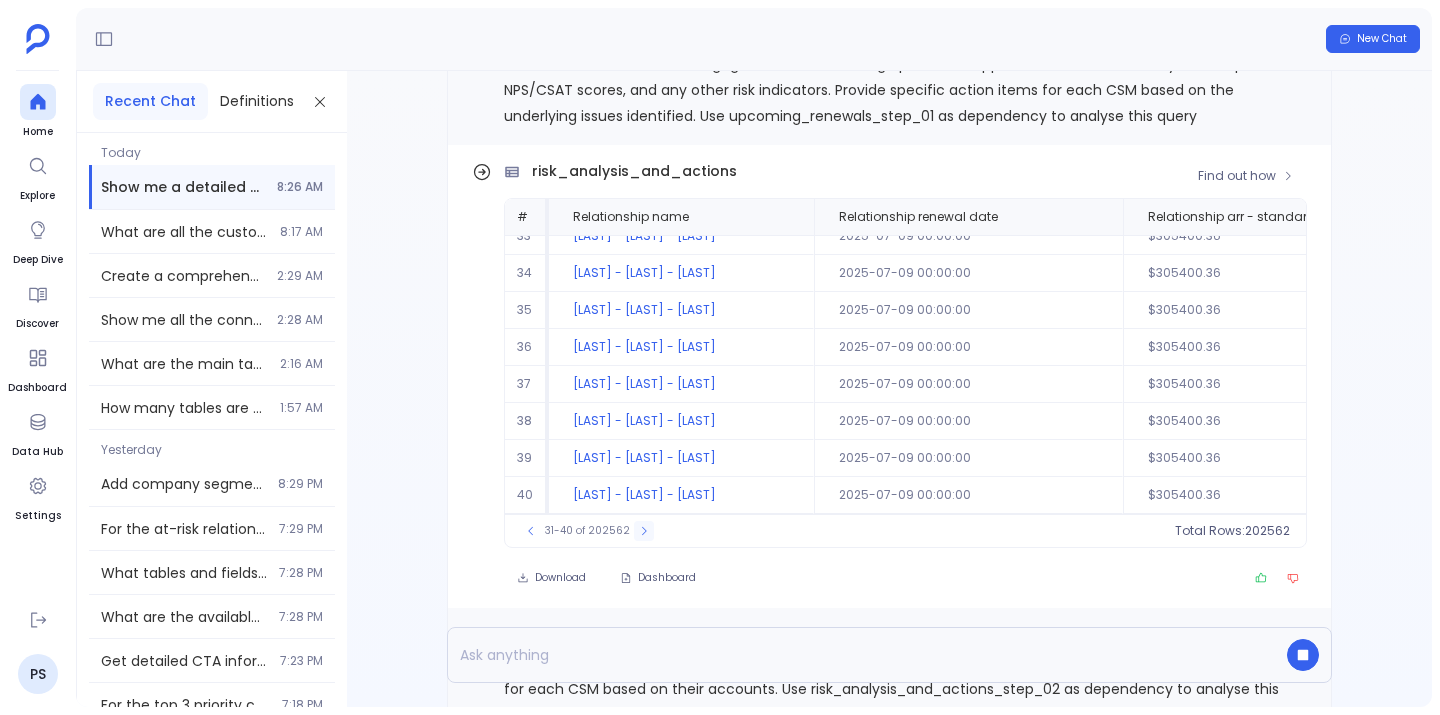 click at bounding box center (644, 531) 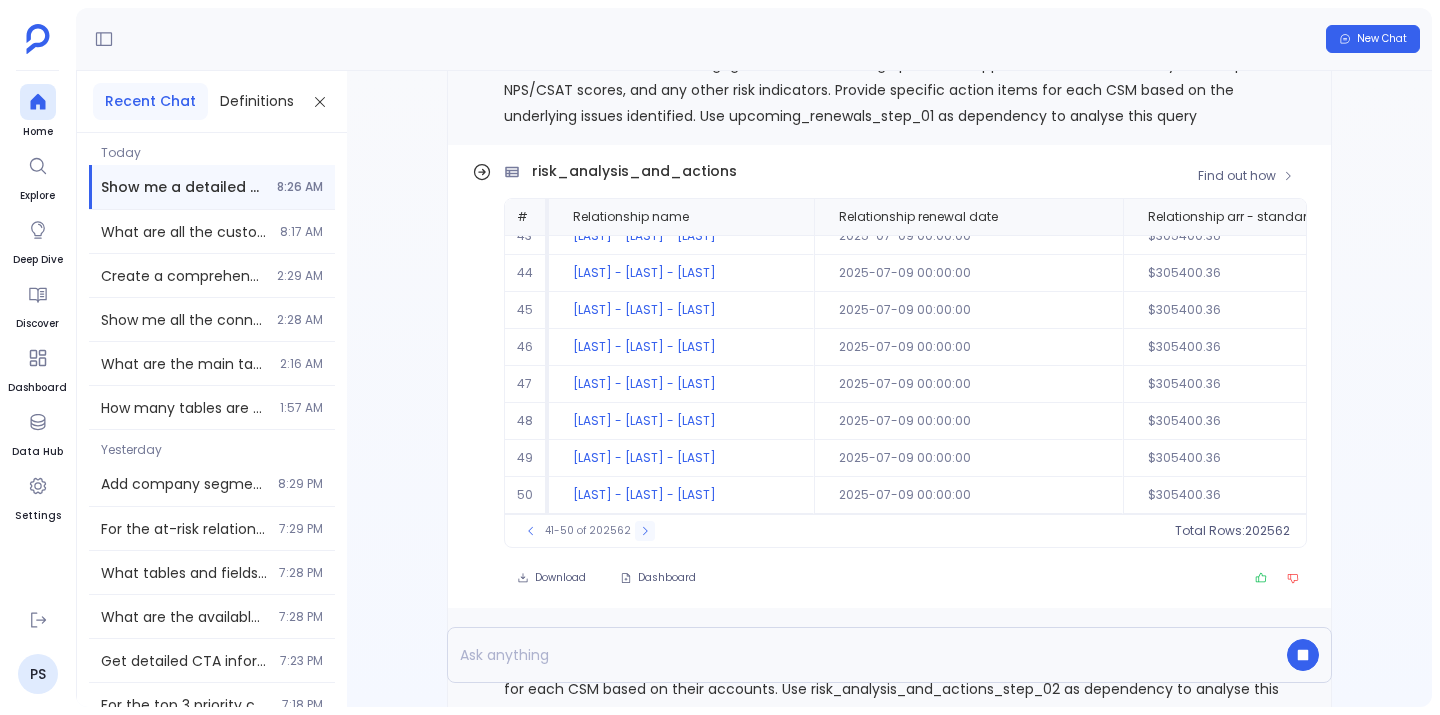 click at bounding box center [645, 531] 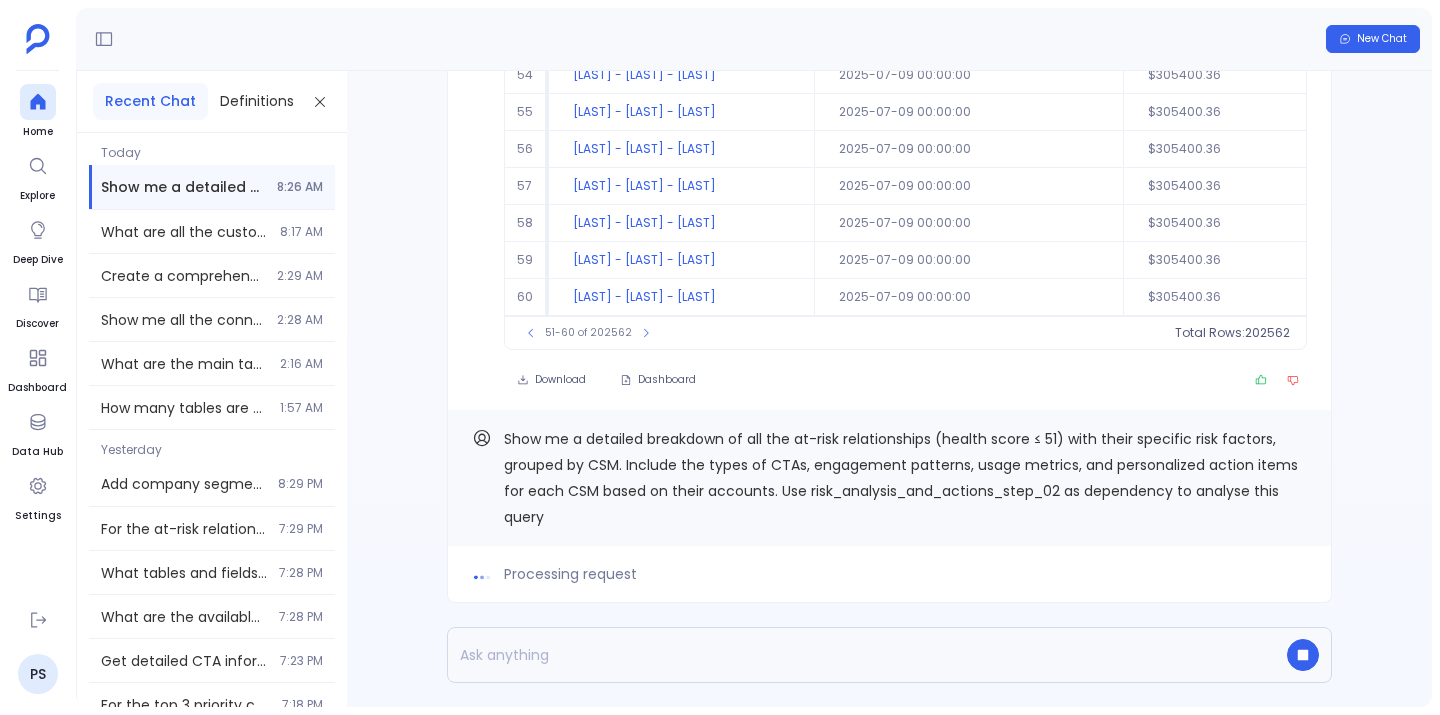 scroll, scrollTop: 0, scrollLeft: 0, axis: both 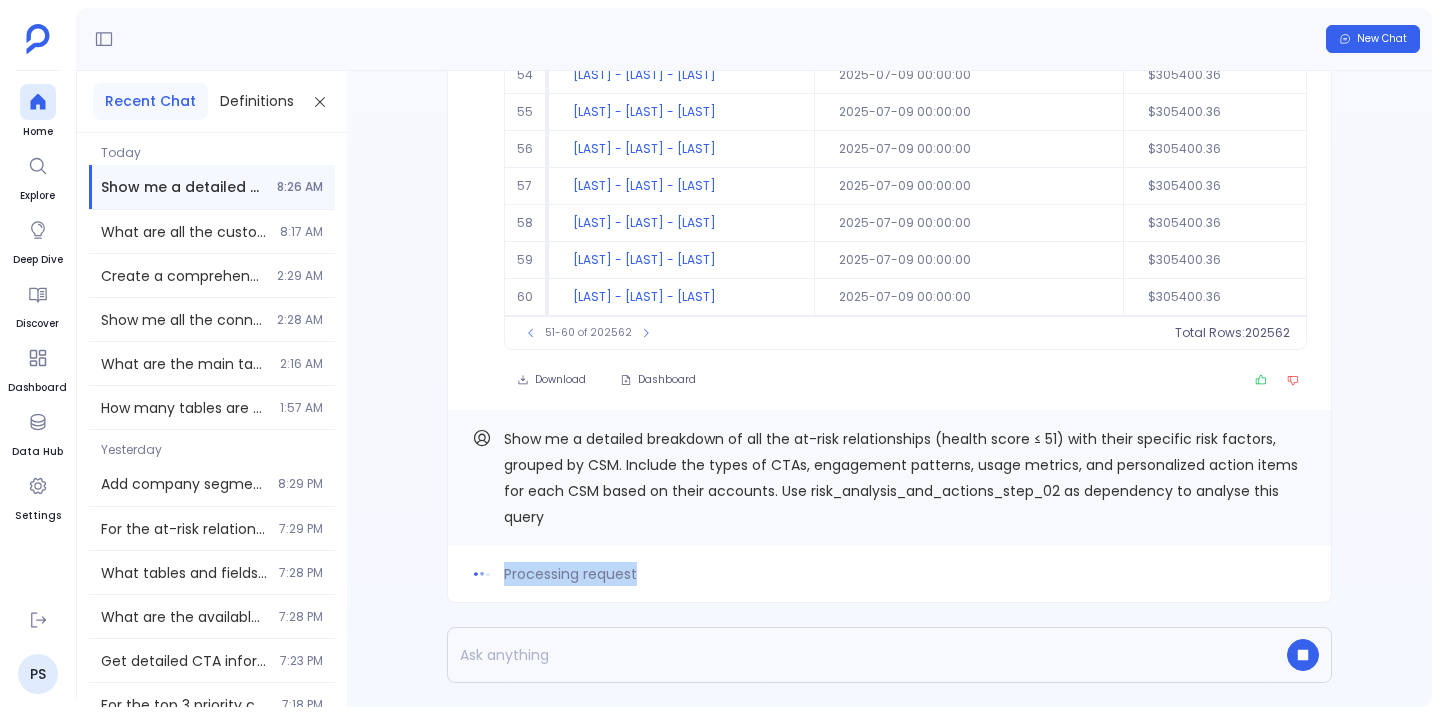 drag, startPoint x: 506, startPoint y: 576, endPoint x: 674, endPoint y: 580, distance: 168.0476 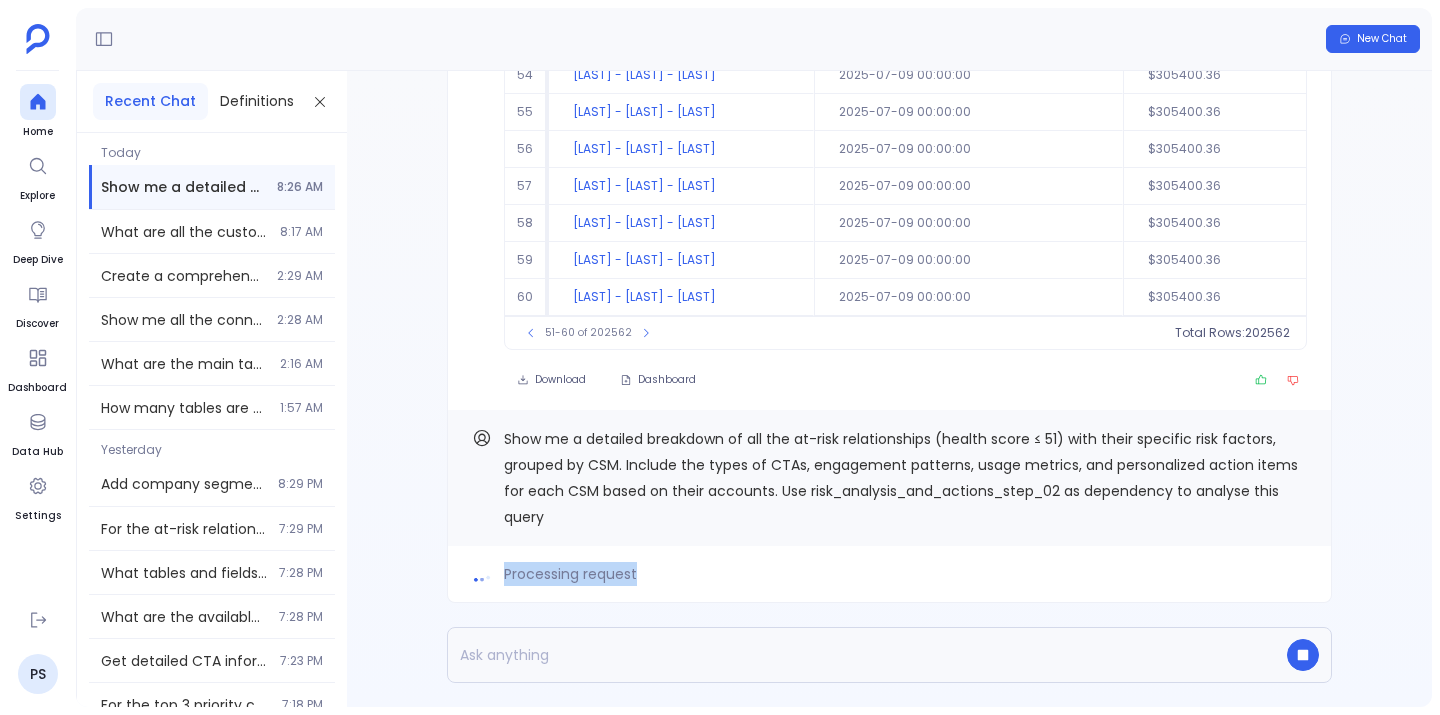 click on "Processing request" at bounding box center [889, 574] 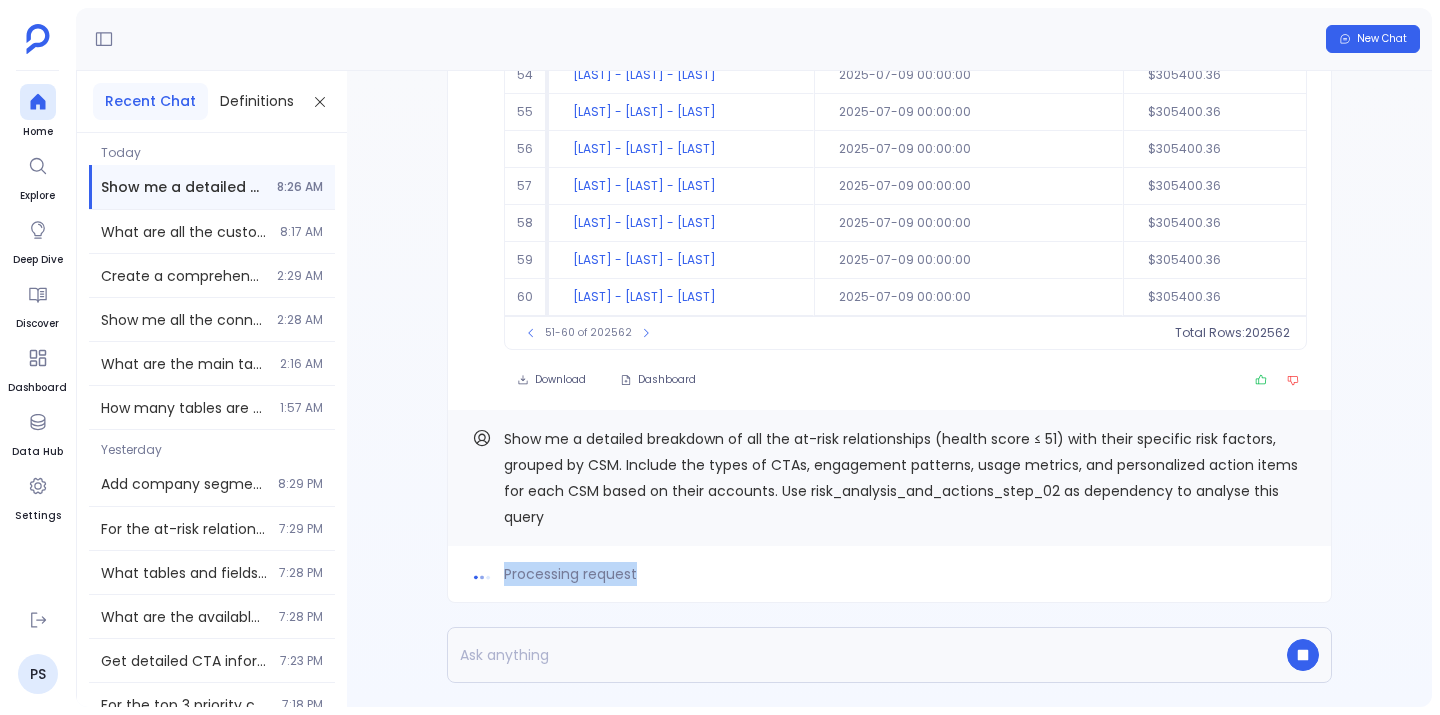 click on "Processing request" at bounding box center (889, 574) 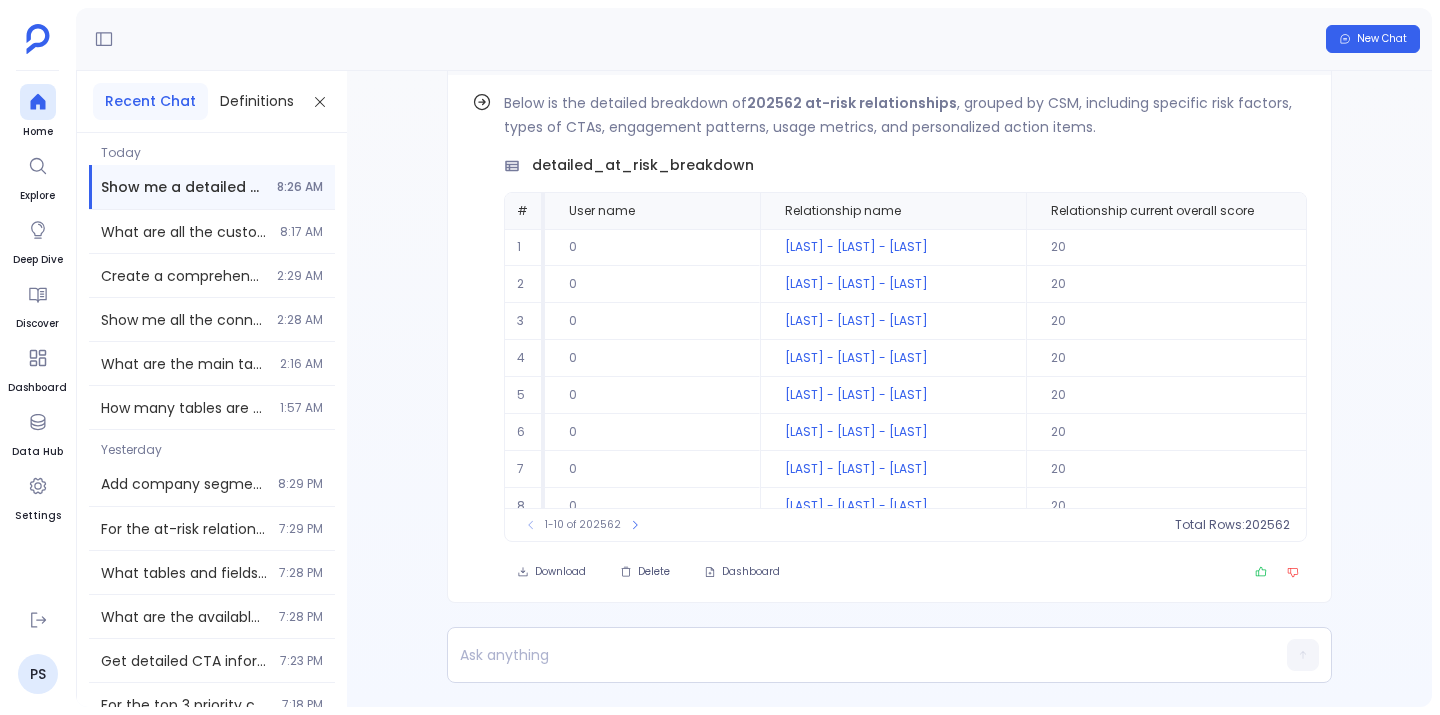 scroll, scrollTop: 0, scrollLeft: 0, axis: both 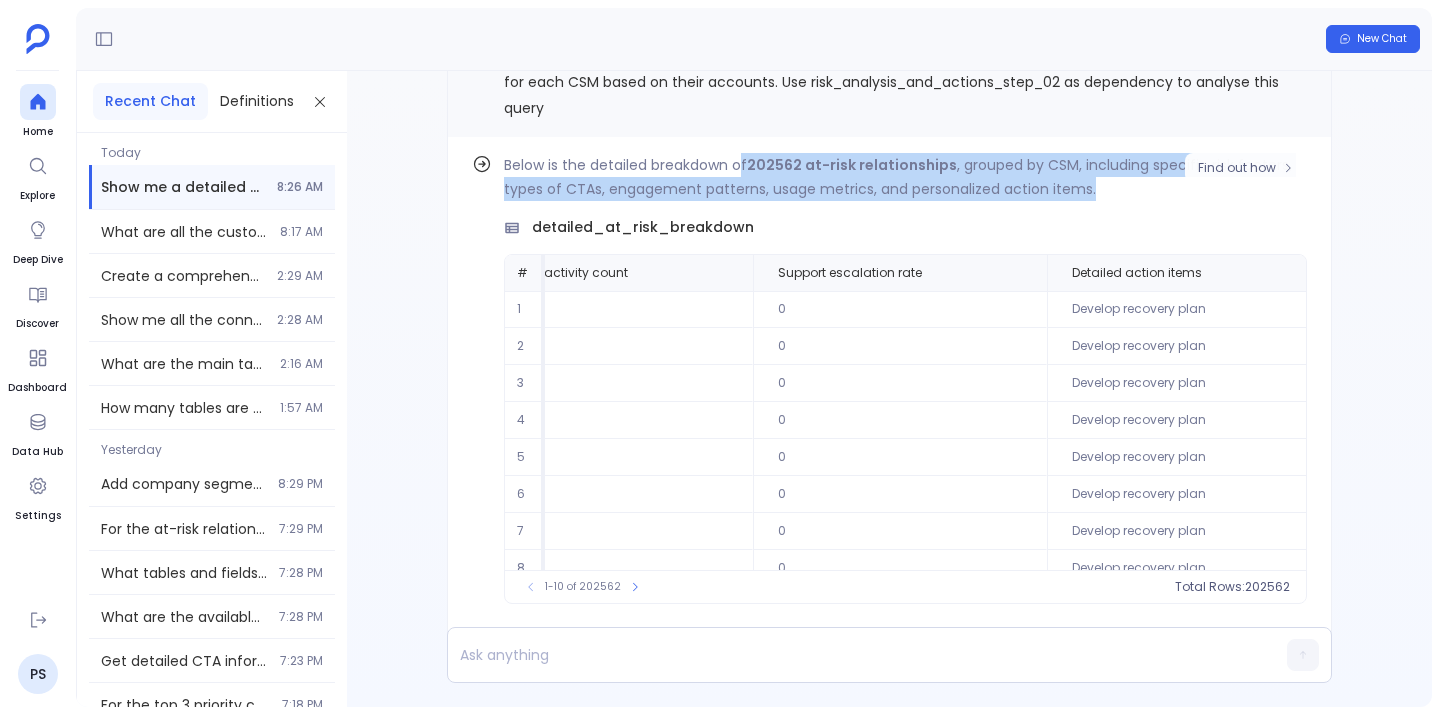 drag, startPoint x: 742, startPoint y: 164, endPoint x: 1123, endPoint y: 188, distance: 381.75516 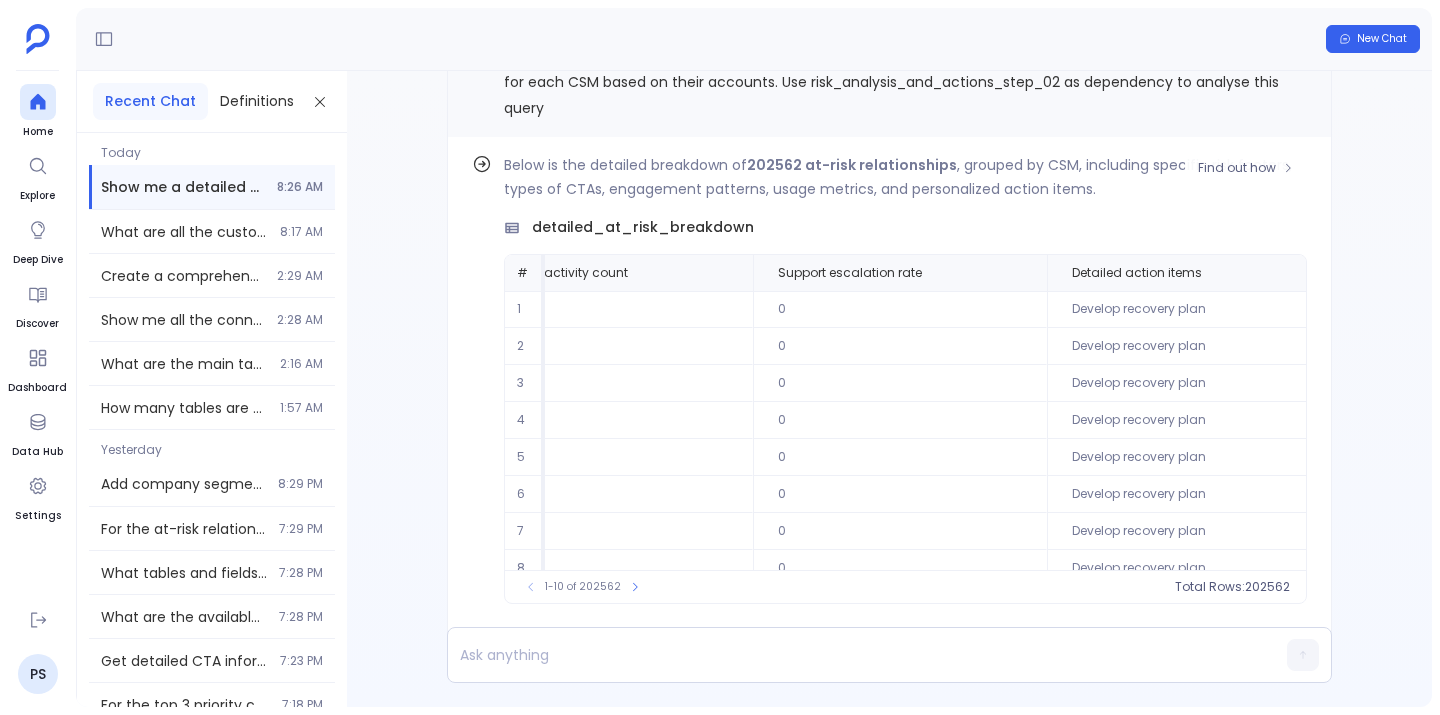 scroll, scrollTop: 0, scrollLeft: 0, axis: both 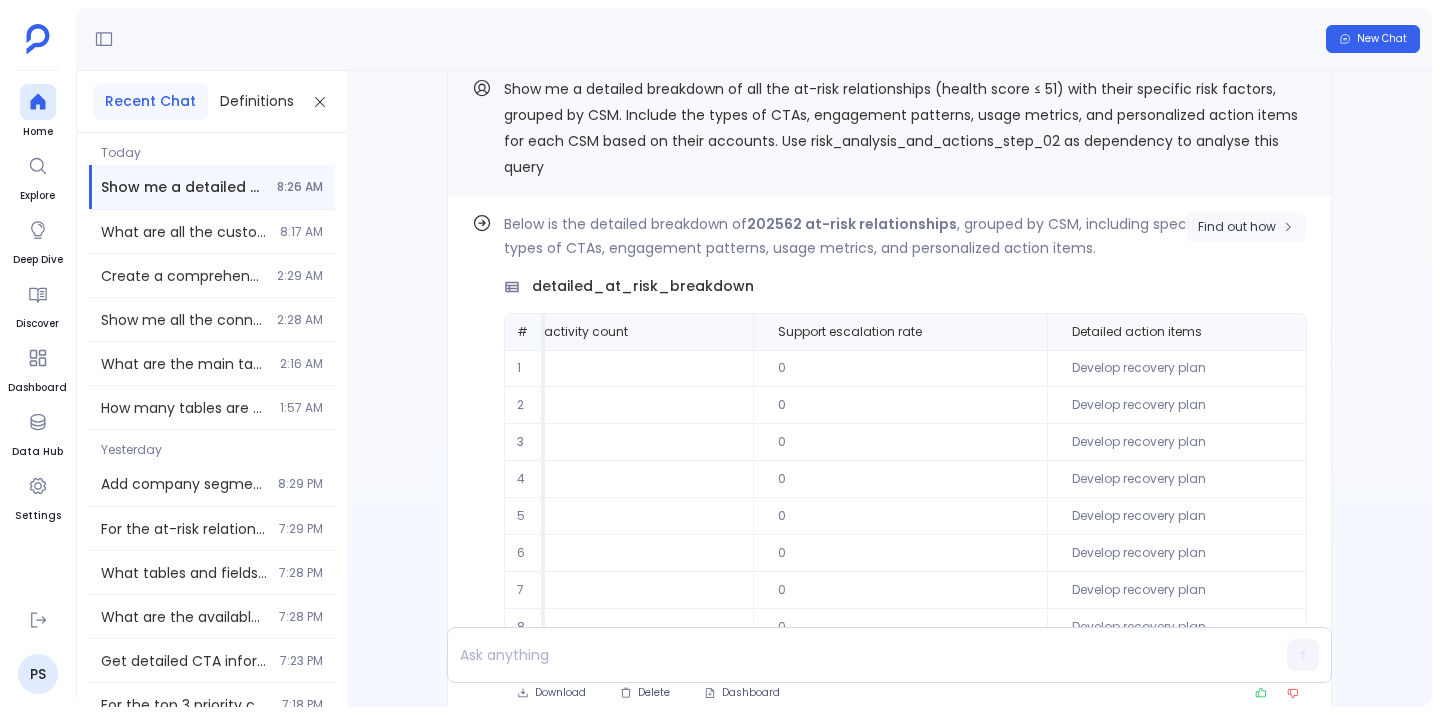 click on "Find out how" at bounding box center (1237, 227) 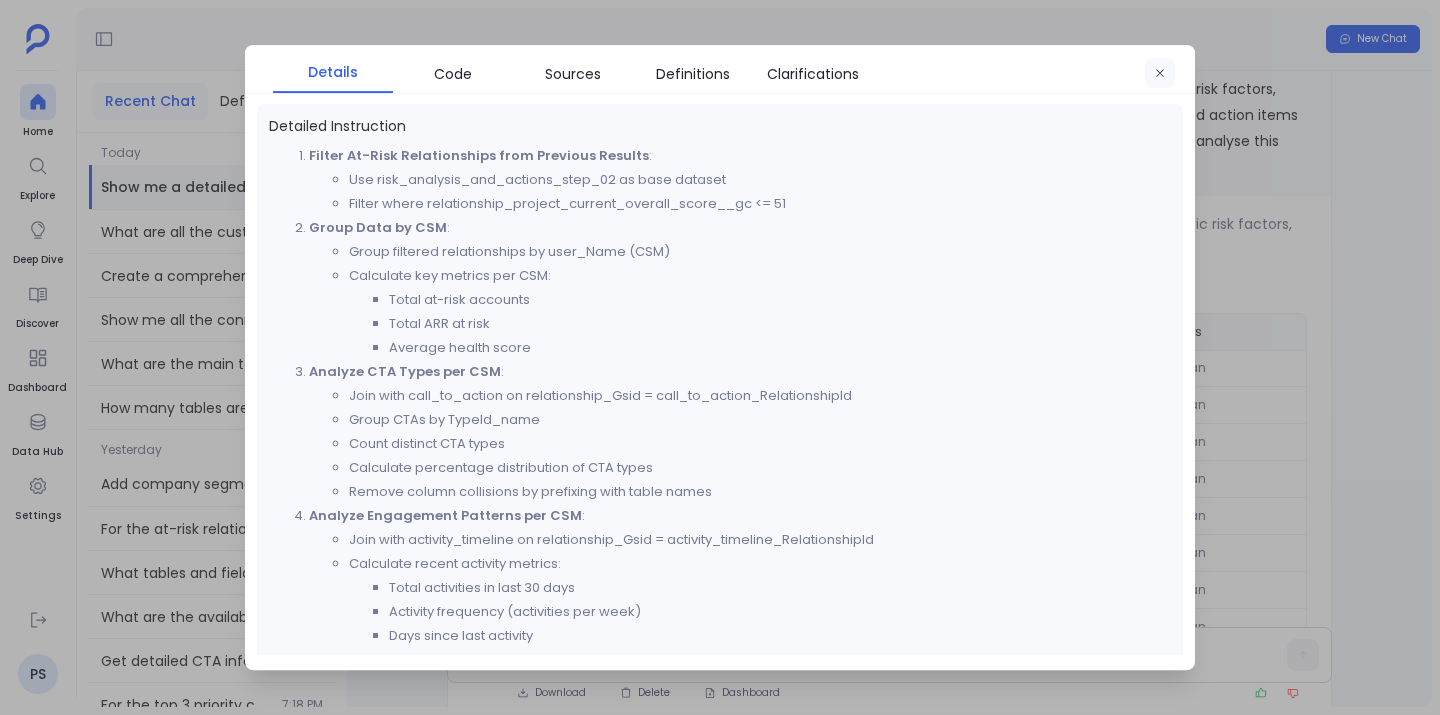 click at bounding box center [1160, 73] 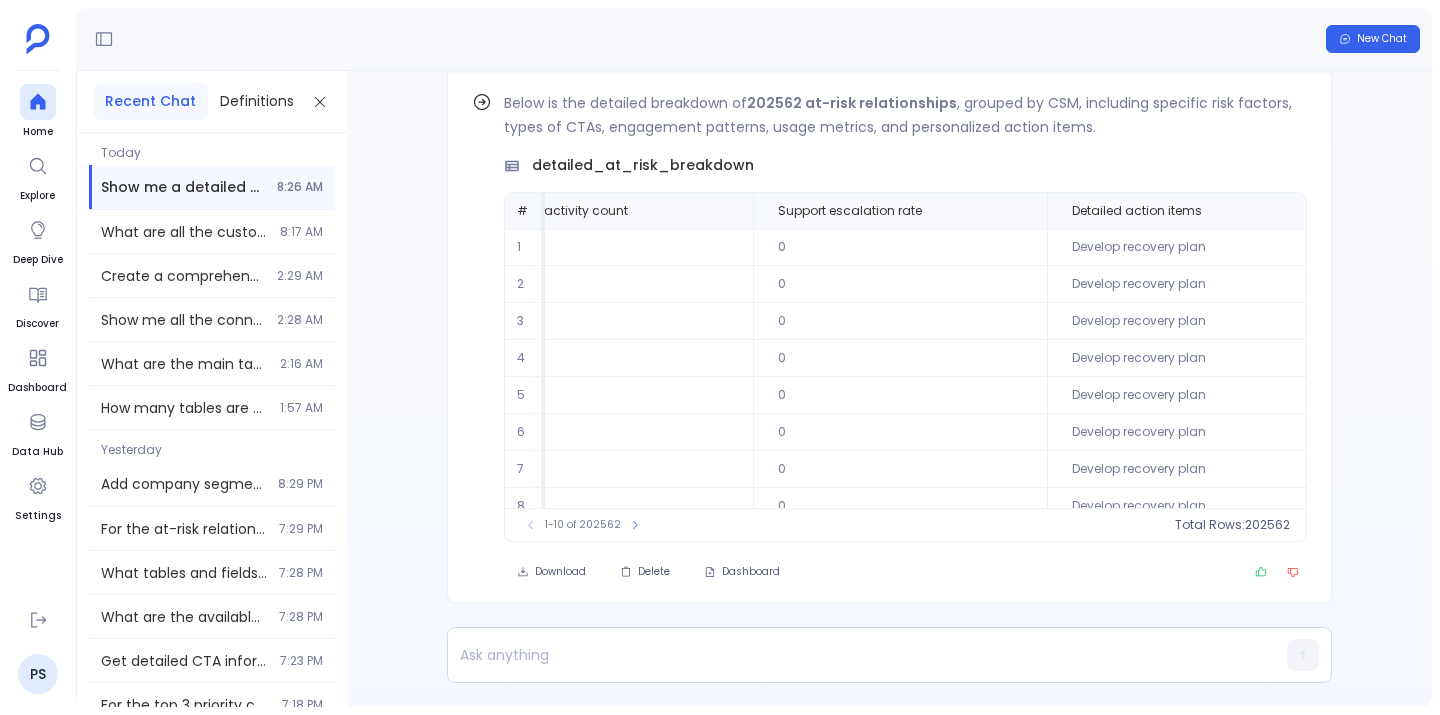 scroll, scrollTop: 0, scrollLeft: 0, axis: both 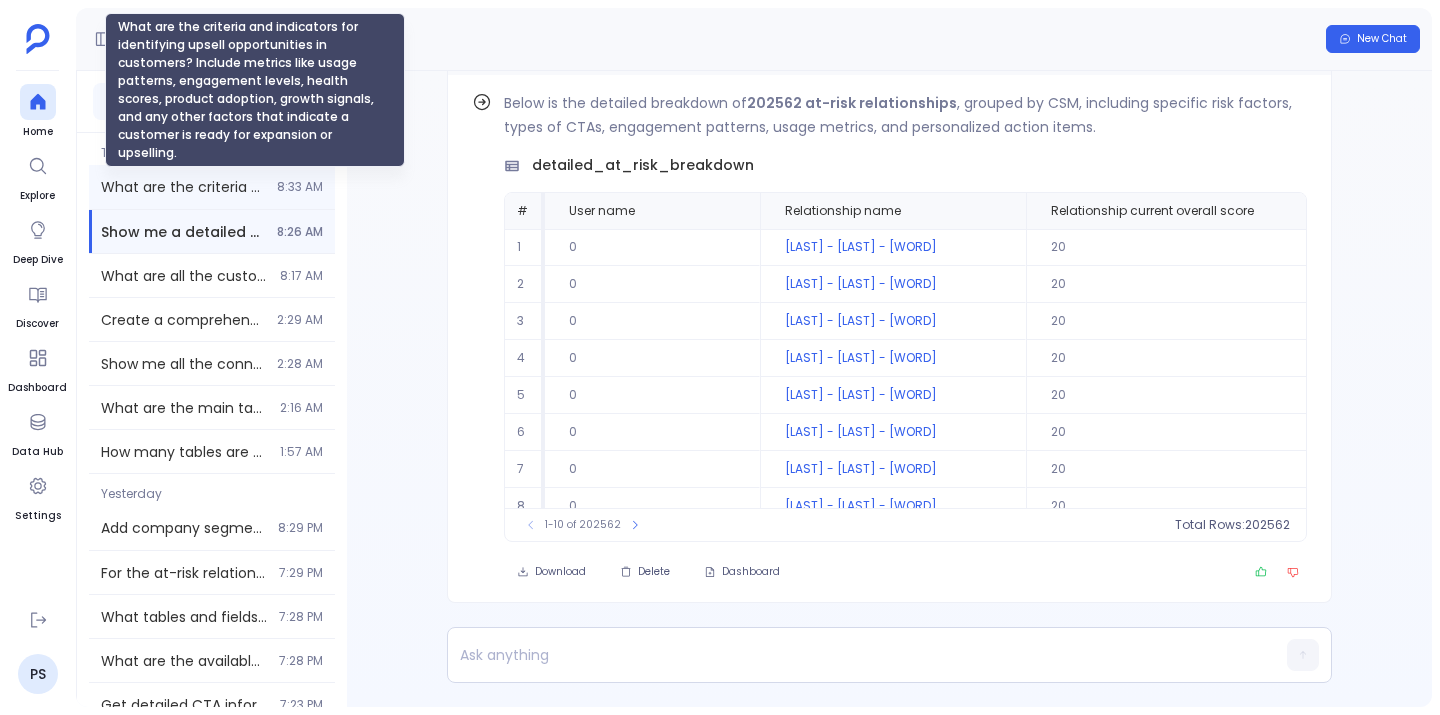 click on "What are the criteria and indicators for identifying upsell opportunities in customers? Include metrics like usage patterns, engagement levels, health scores, product adoption, growth signals, and any other factors that indicate a customer is ready for expansion or upselling." at bounding box center [183, 187] 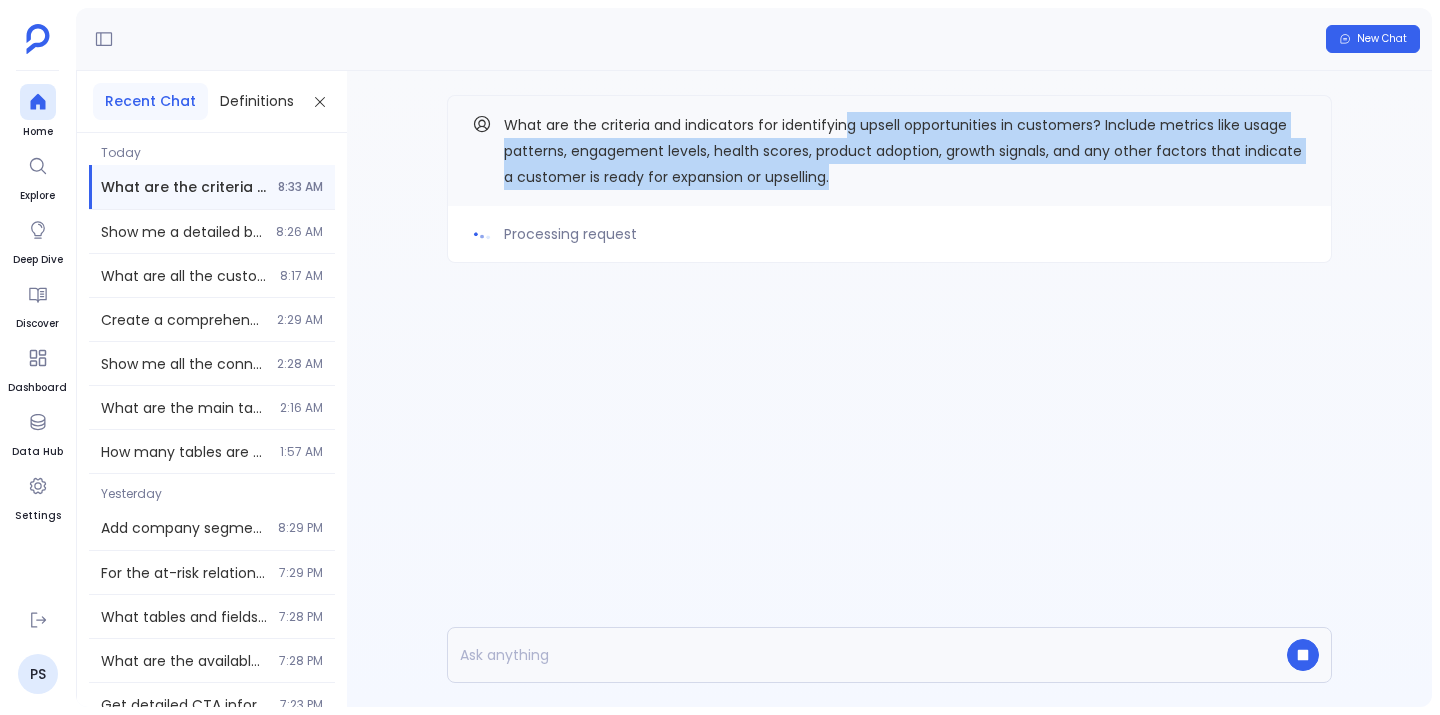 drag, startPoint x: 843, startPoint y: 126, endPoint x: 837, endPoint y: 177, distance: 51.351727 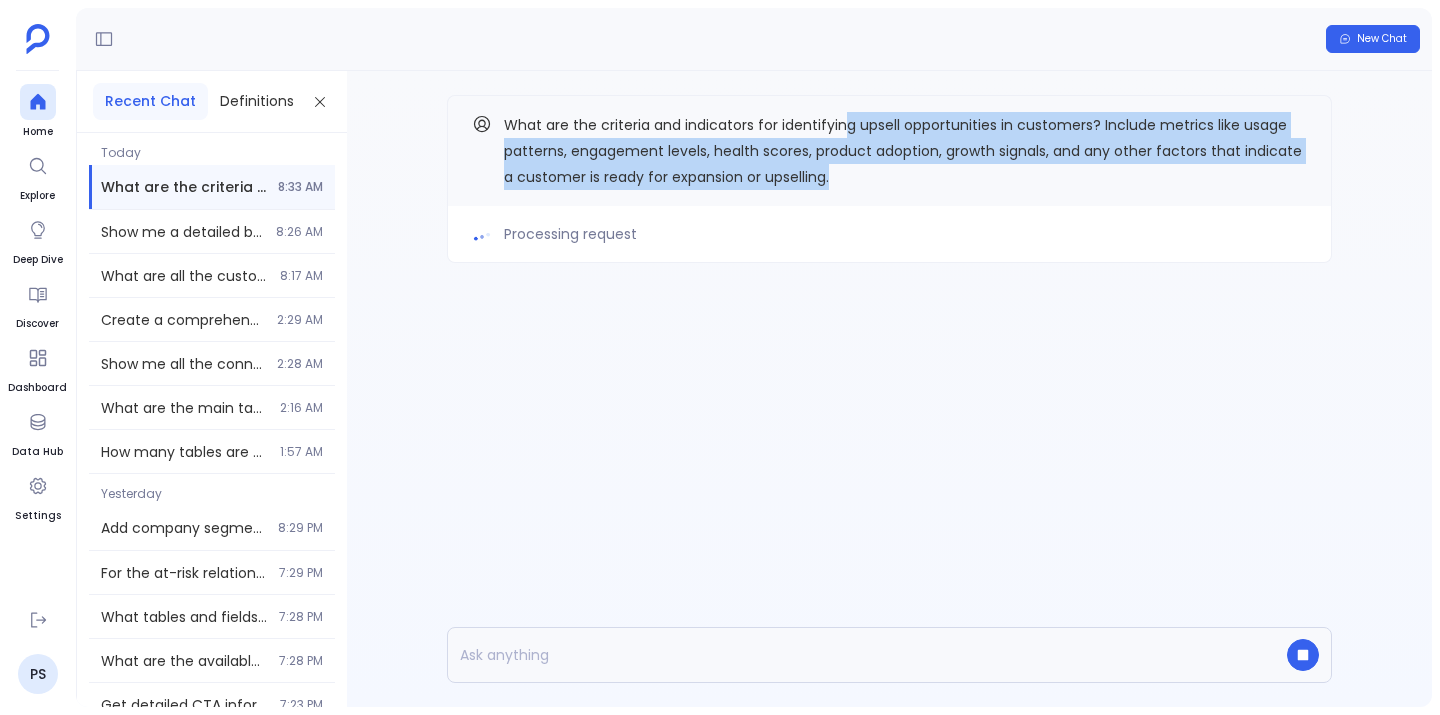 click on "What are the criteria and indicators for identifying upsell opportunities in customers? Include metrics like usage patterns, engagement levels, health scores, product adoption, growth signals, and any other factors that indicate a customer is ready for expansion or upselling." at bounding box center (905, 151) 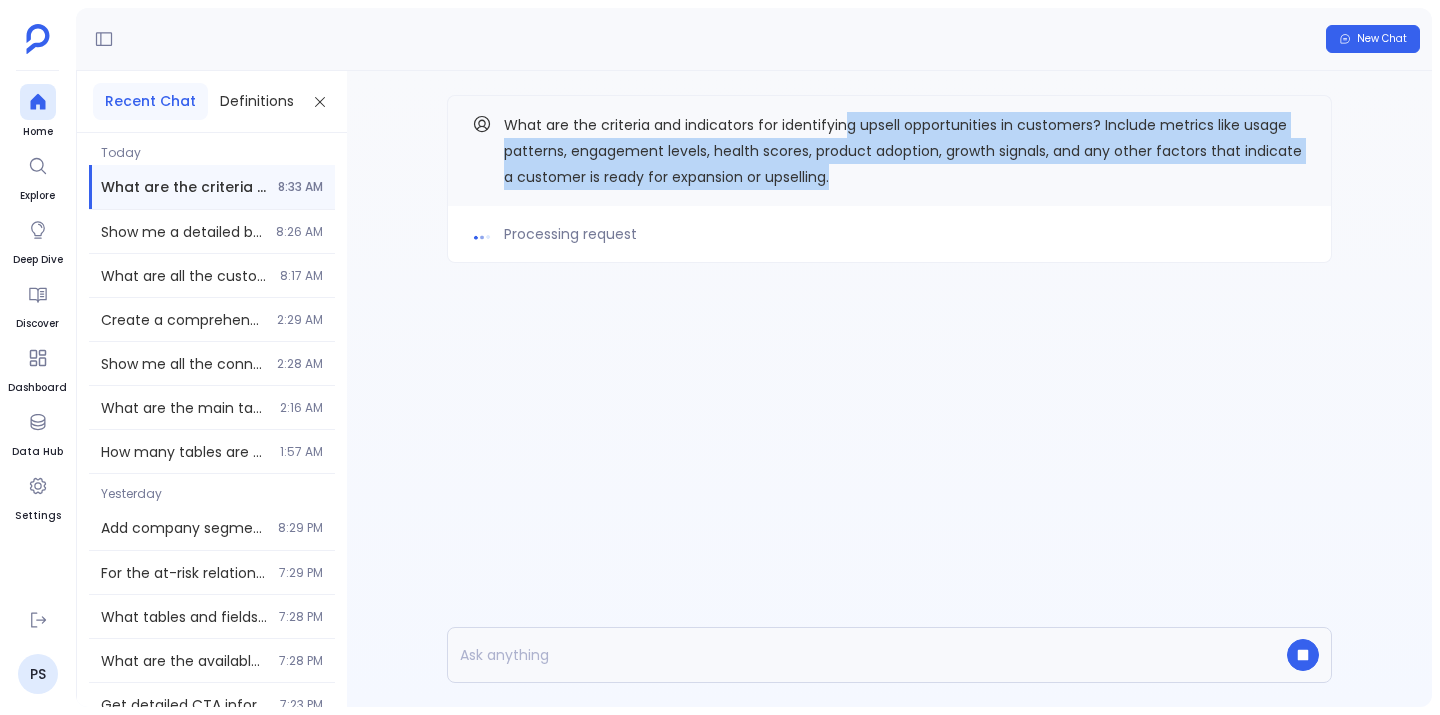 click on "What are the criteria and indicators for identifying upsell opportunities in customers? Include metrics like usage patterns, engagement levels, health scores, product adoption, growth signals, and any other factors that indicate a customer is ready for expansion or upselling." at bounding box center (905, 151) 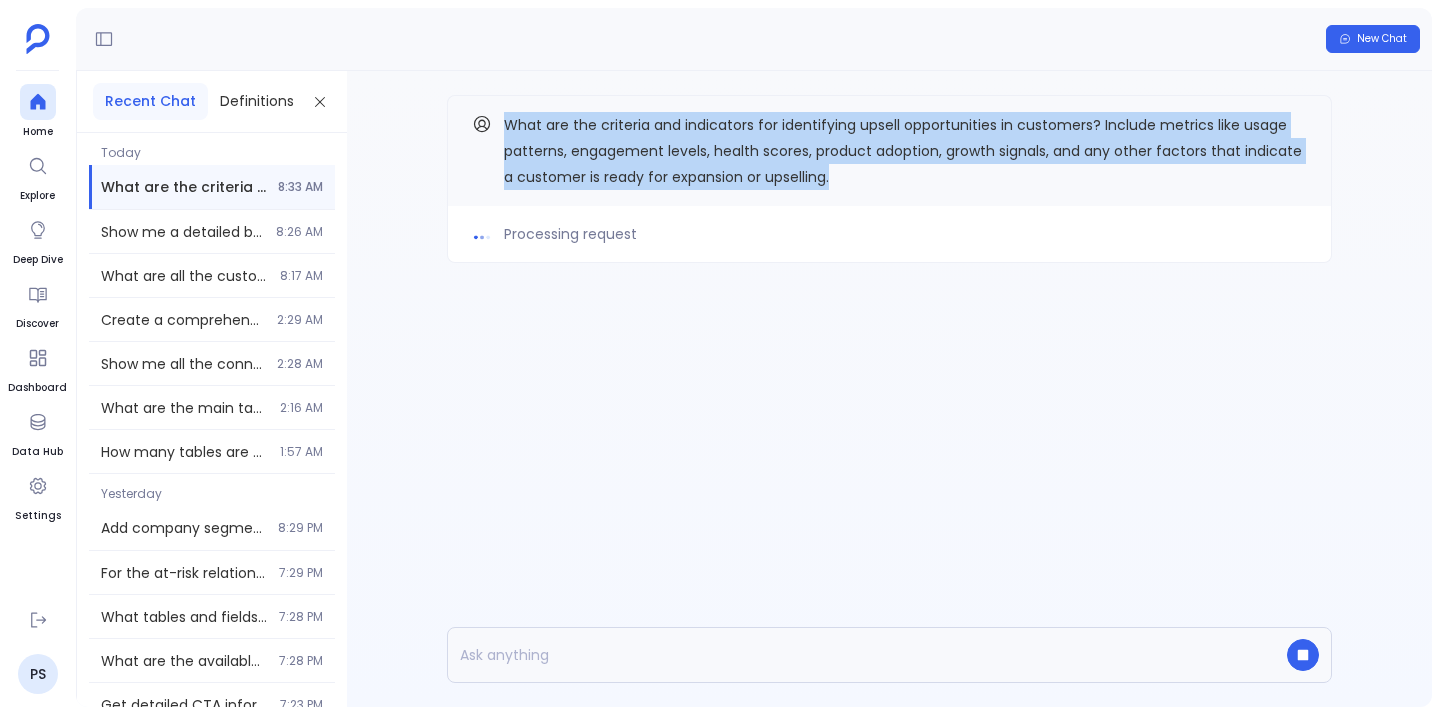 drag, startPoint x: 837, startPoint y: 177, endPoint x: 499, endPoint y: 127, distance: 341.67822 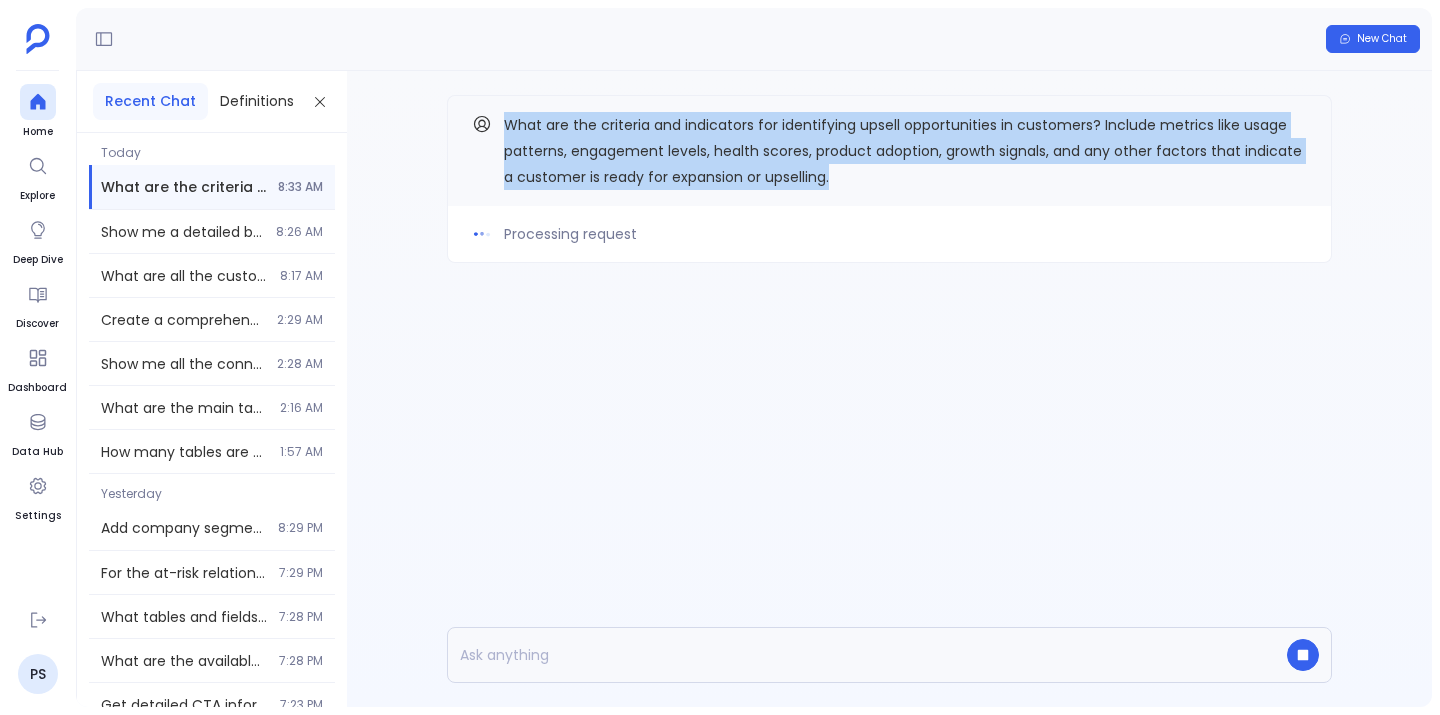 click on "What are the criteria and indicators for identifying upsell opportunities in customers? Include metrics like usage patterns, engagement levels, health scores, product adoption, growth signals, and any other factors that indicate a customer is ready for expansion or upselling." at bounding box center [889, 151] 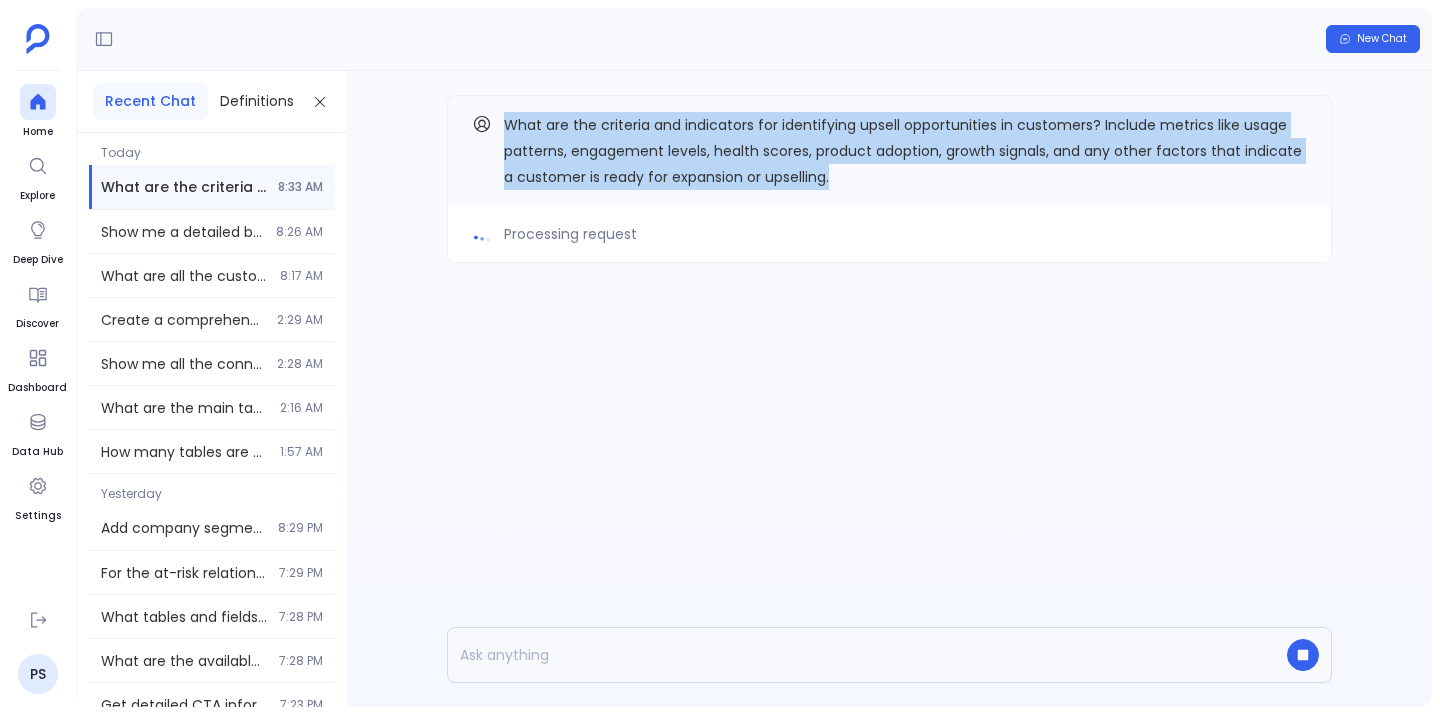 click on "What are the criteria and indicators for identifying upsell opportunities in customers? Include metrics like usage patterns, engagement levels, health scores, product adoption, growth signals, and any other factors that indicate a customer is ready for expansion or upselling." at bounding box center (889, 151) 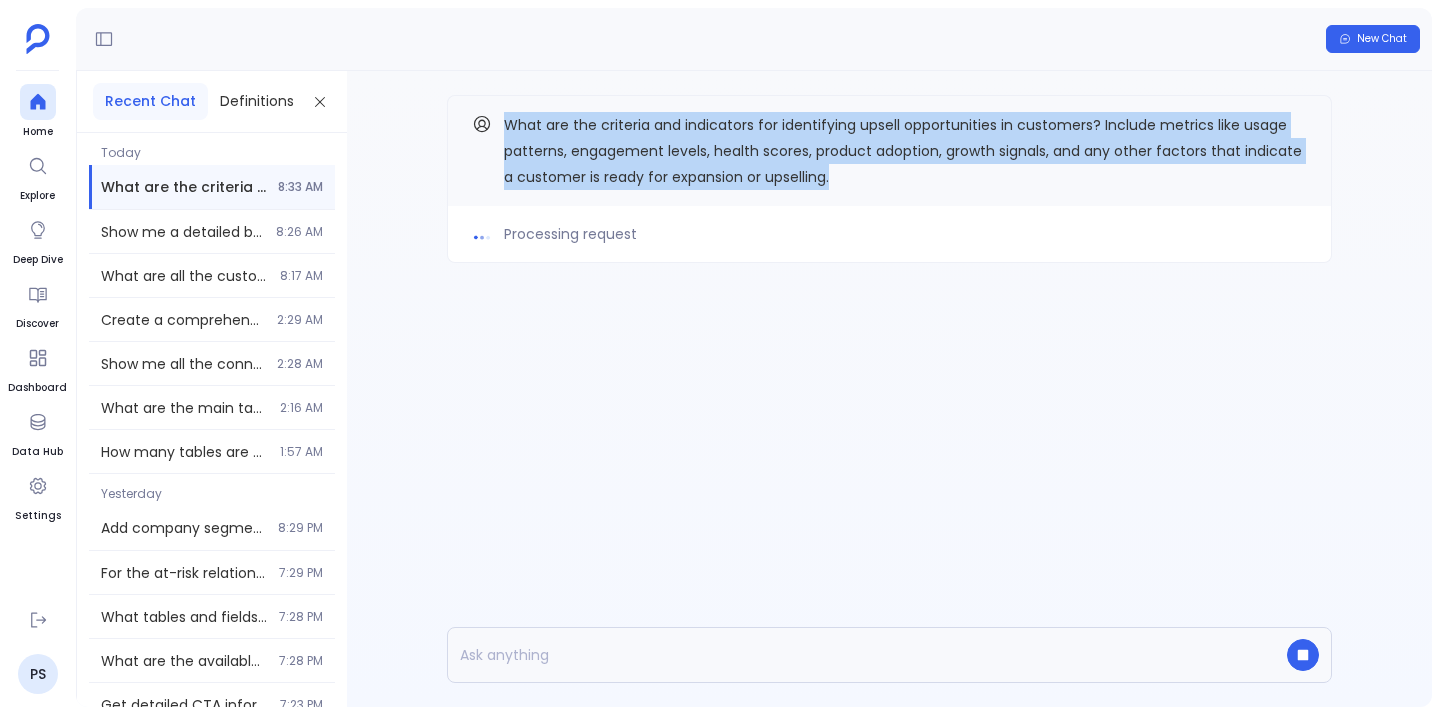 drag, startPoint x: 505, startPoint y: 124, endPoint x: 878, endPoint y: 173, distance: 376.20474 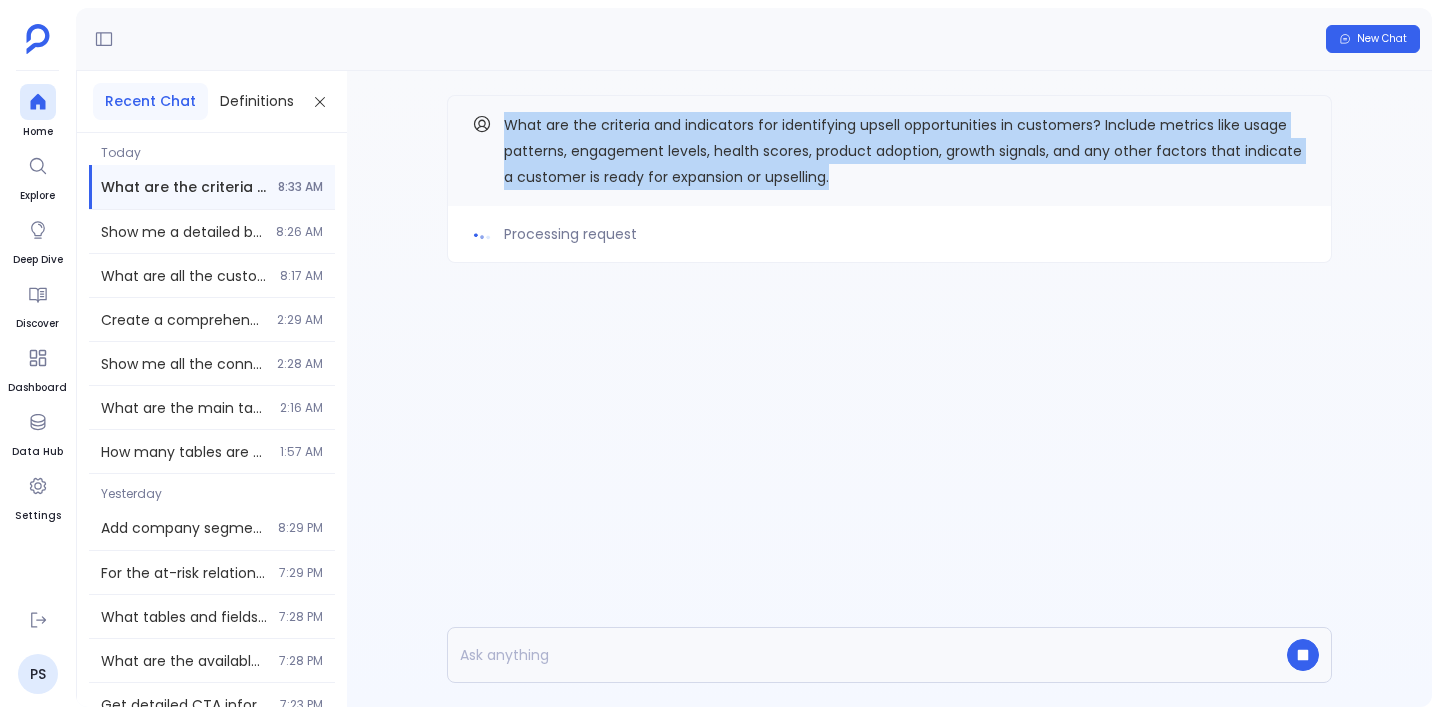 click on "What are the criteria and indicators for identifying upsell opportunities in customers? Include metrics like usage patterns, engagement levels, health scores, product adoption, growth signals, and any other factors that indicate a customer is ready for expansion or upselling." at bounding box center (905, 151) 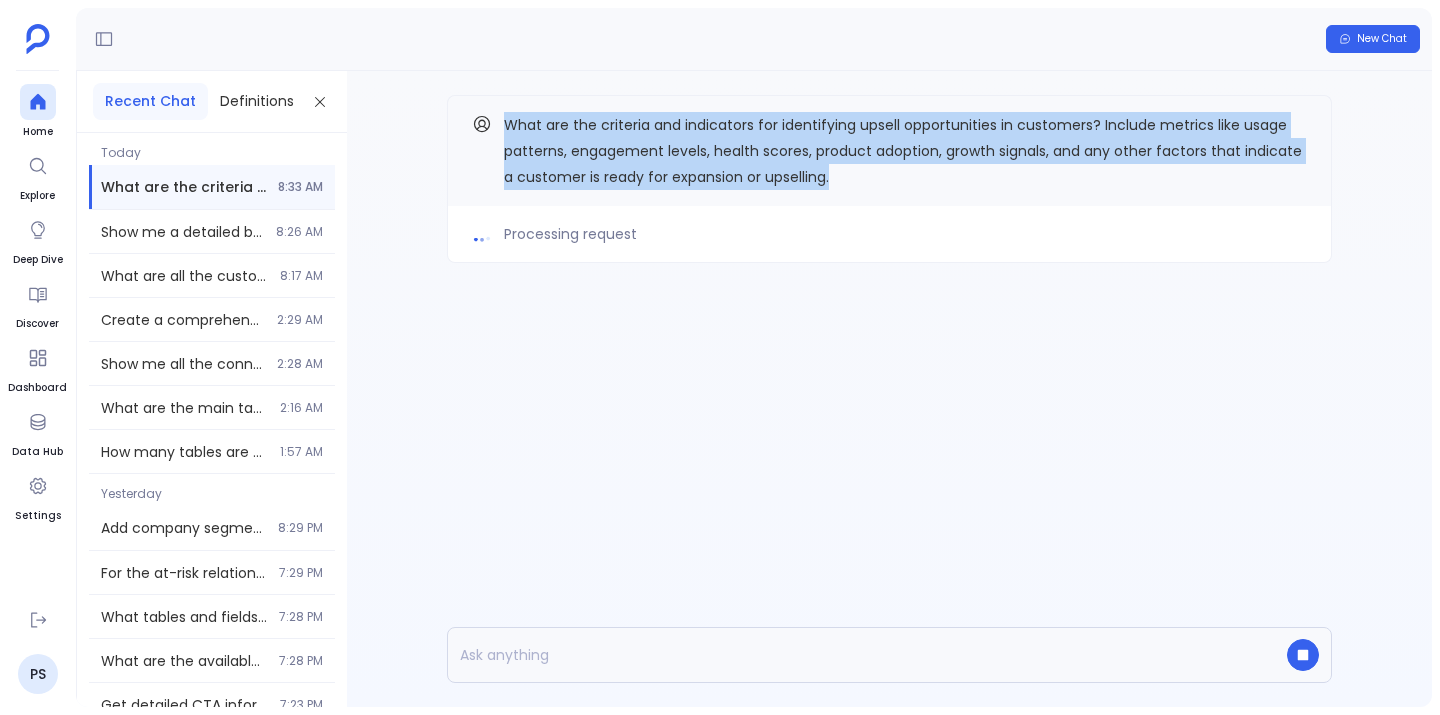 click on "What are the criteria and indicators for identifying upsell opportunities in customers? Include metrics like usage patterns, engagement levels, health scores, product adoption, growth signals, and any other factors that indicate a customer is ready for expansion or upselling." at bounding box center [905, 151] 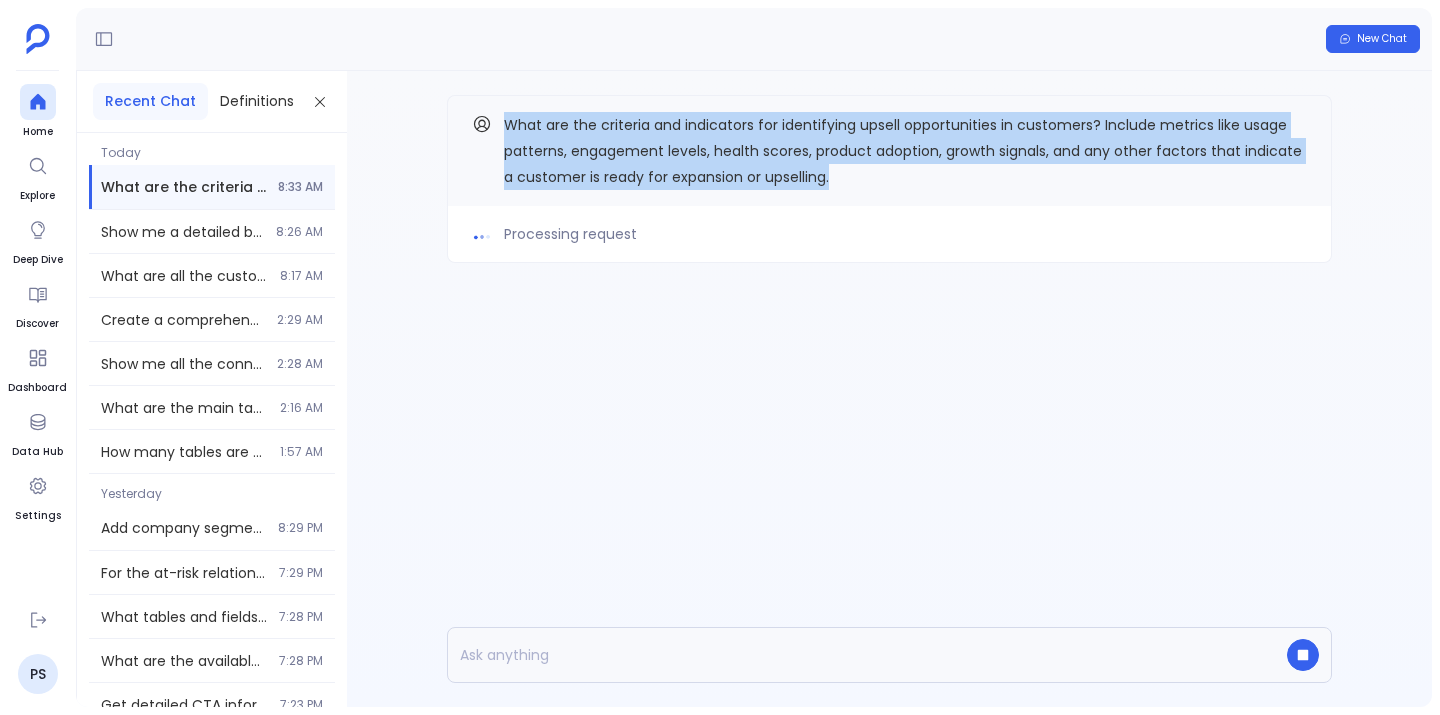 drag, startPoint x: 878, startPoint y: 173, endPoint x: 508, endPoint y: 126, distance: 372.97318 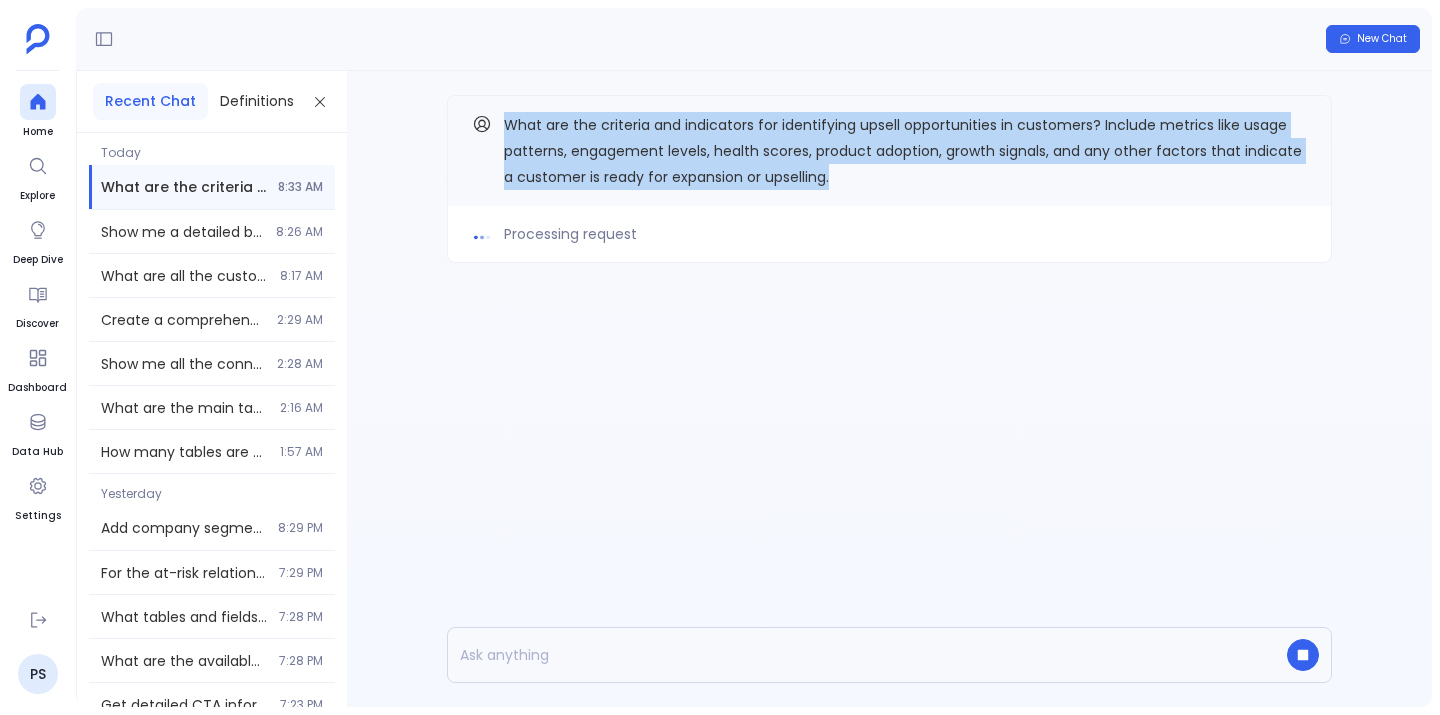 click on "What are the criteria and indicators for identifying upsell opportunities in customers? Include metrics like usage patterns, engagement levels, health scores, product adoption, growth signals, and any other factors that indicate a customer is ready for expansion or upselling." at bounding box center [905, 151] 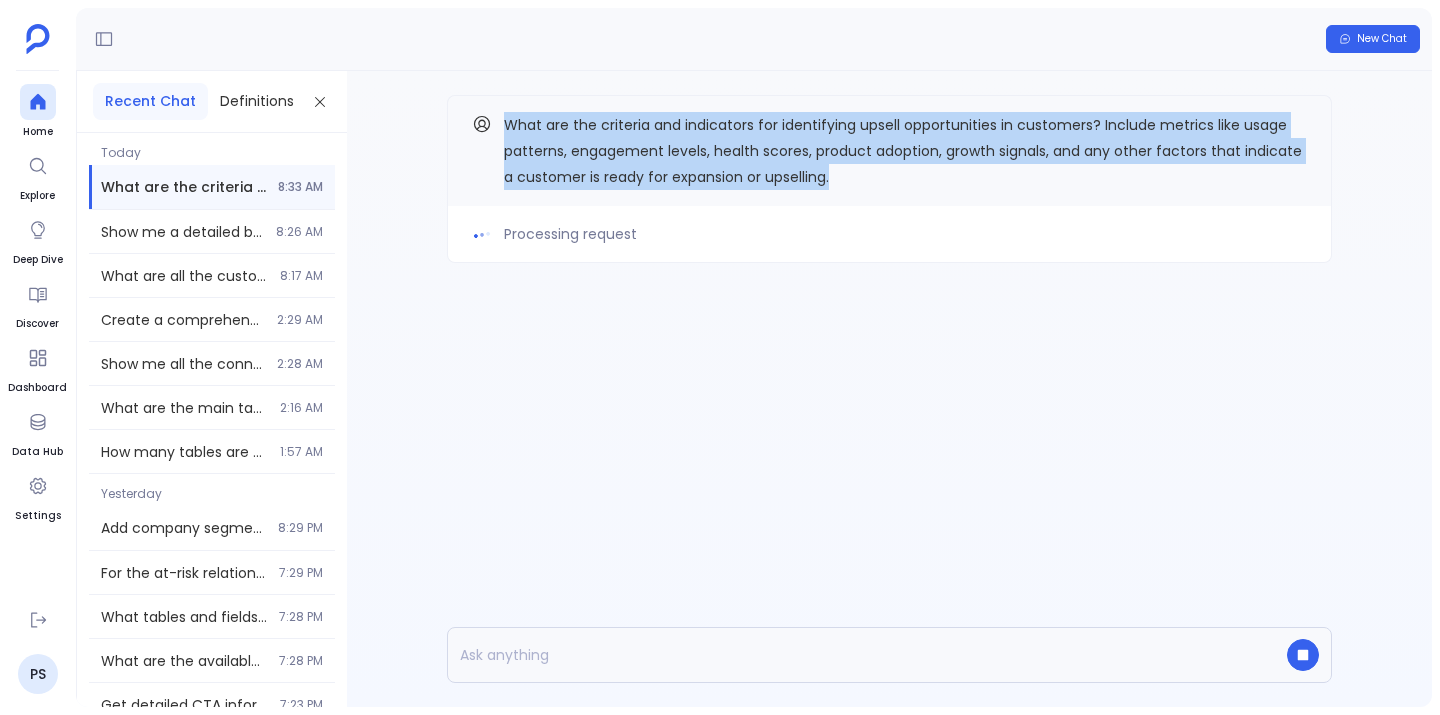 click on "What are the criteria and indicators for identifying upsell opportunities in customers? Include metrics like usage patterns, engagement levels, health scores, product adoption, growth signals, and any other factors that indicate a customer is ready for expansion or upselling." at bounding box center [903, 151] 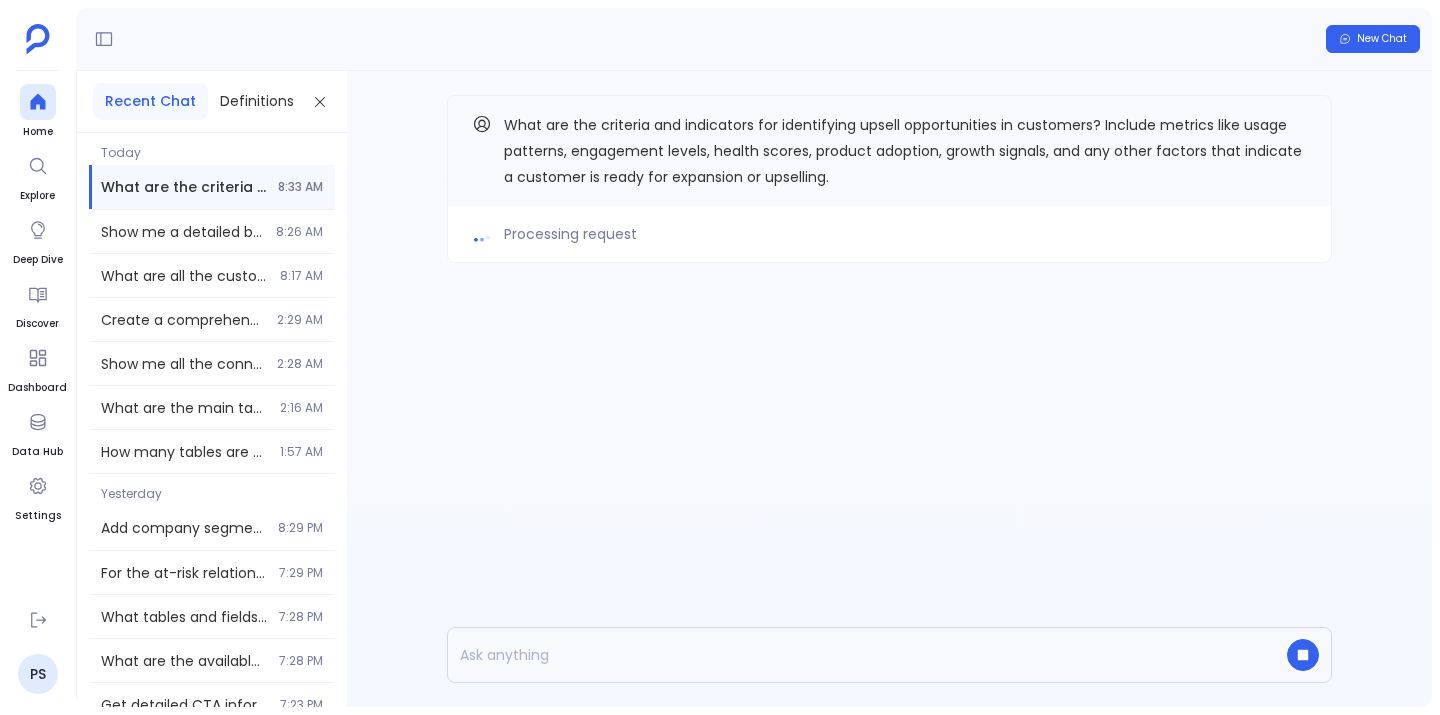 scroll, scrollTop: 0, scrollLeft: 0, axis: both 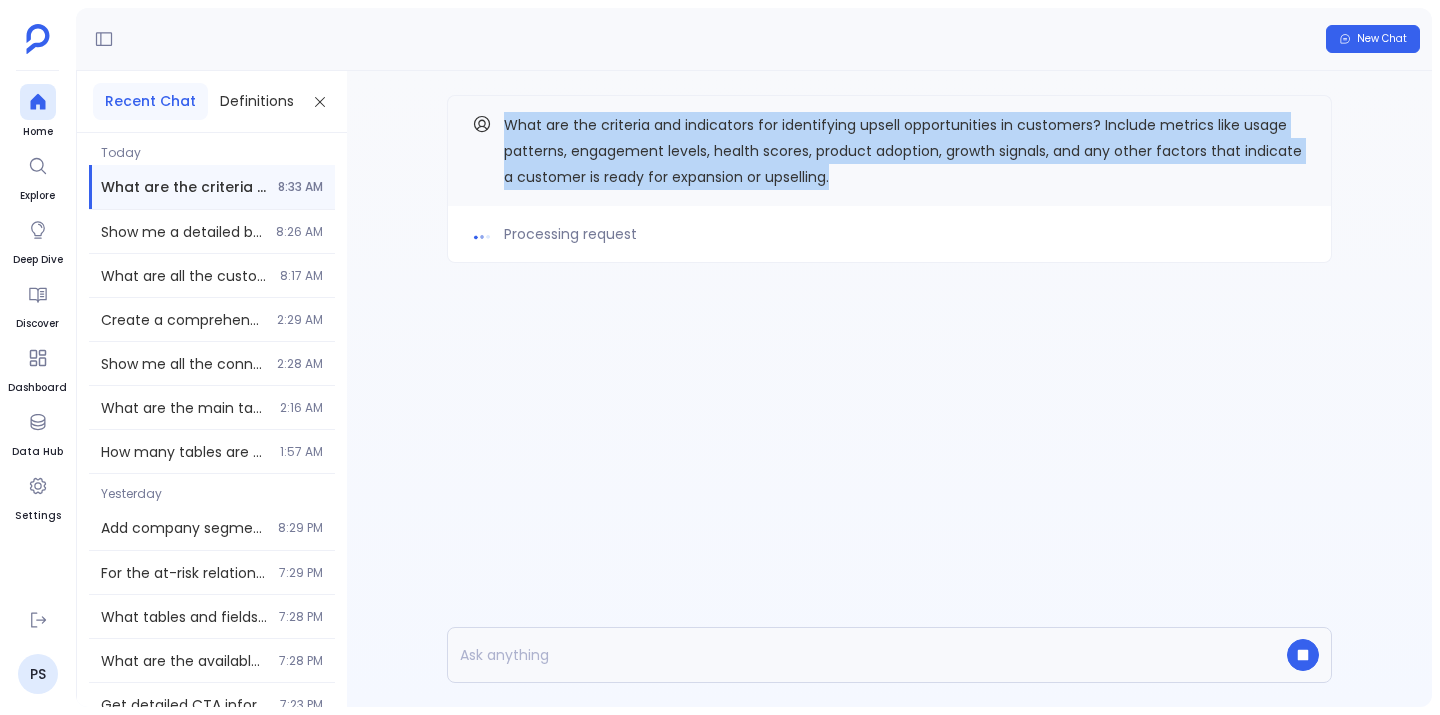 drag, startPoint x: 833, startPoint y: 179, endPoint x: 495, endPoint y: 126, distance: 342.1301 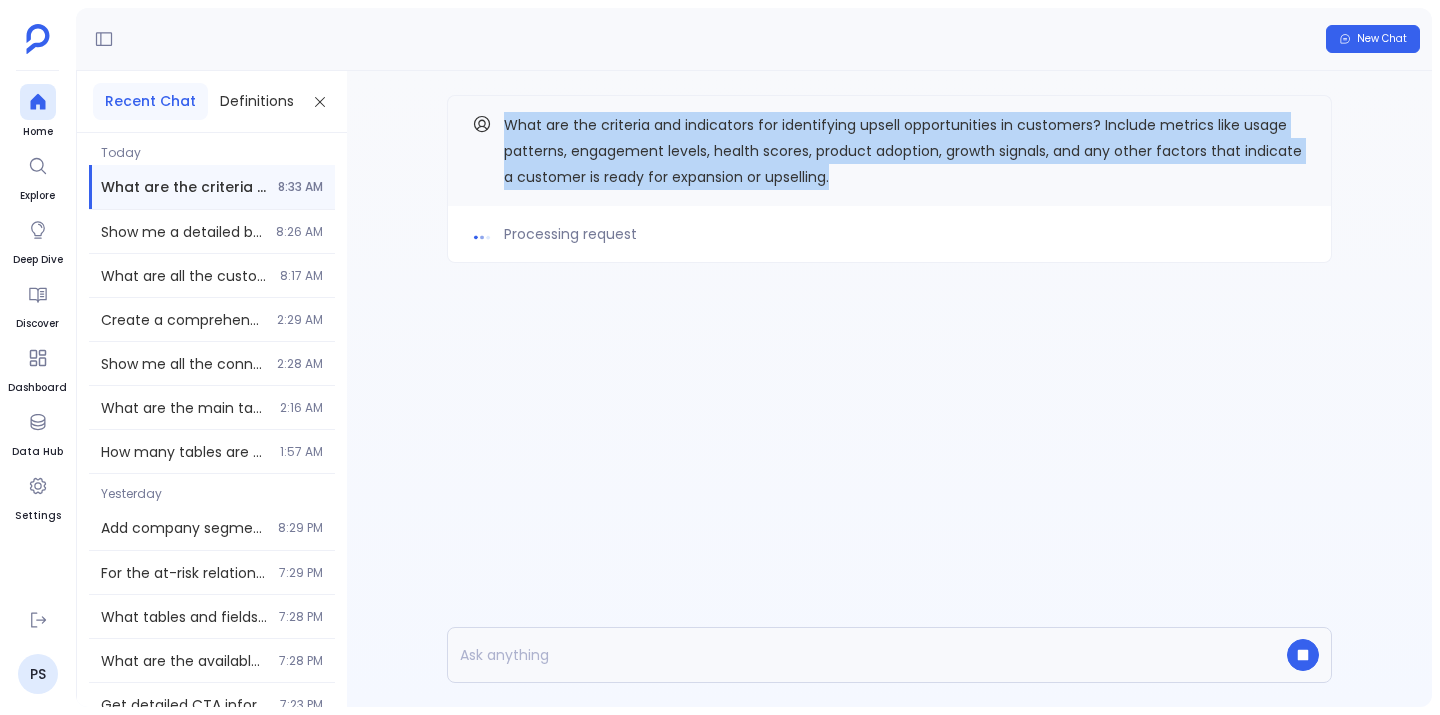 click on "What are the criteria and indicators for identifying upsell opportunities in customers? Include metrics like usage patterns, engagement levels, health scores, product adoption, growth signals, and any other factors that indicate a customer is ready for expansion or upselling." at bounding box center (889, 151) 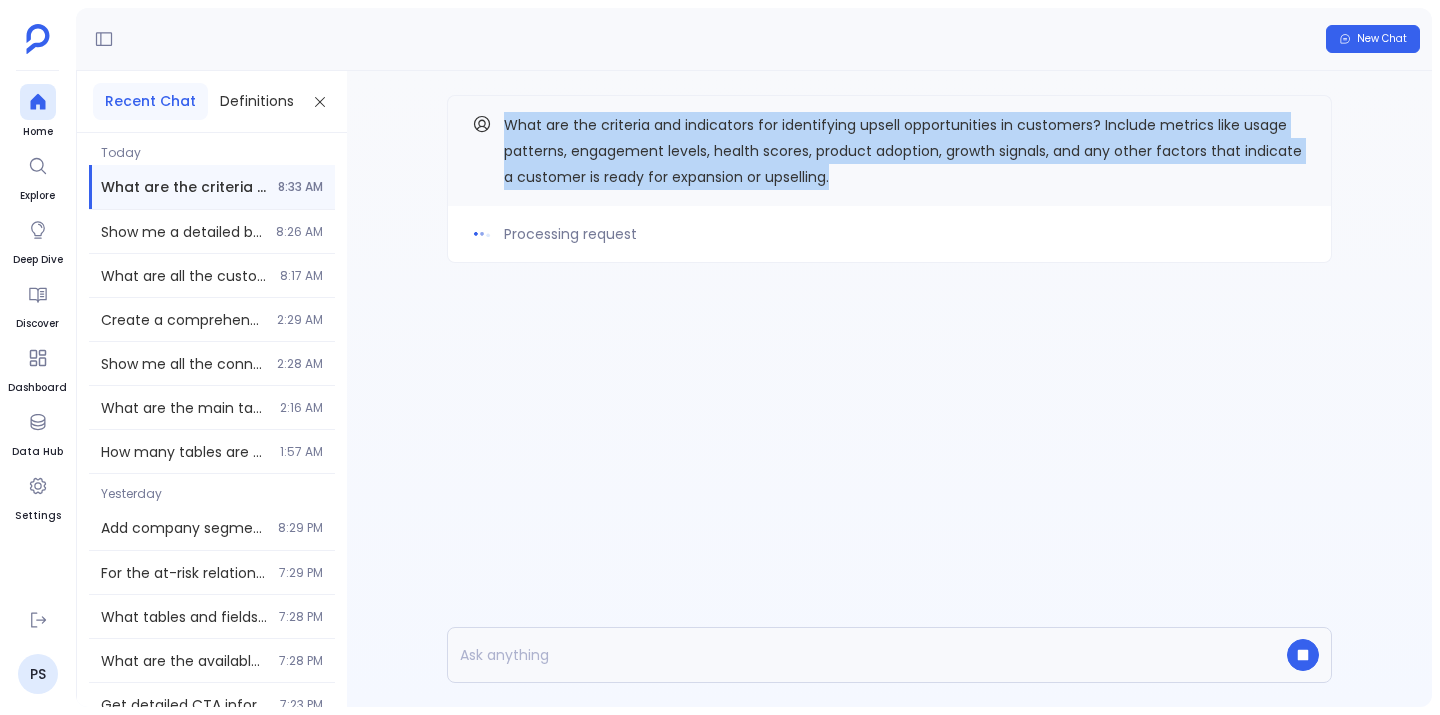 click on "What are the criteria and indicators for identifying upsell opportunities in customers? Include metrics like usage patterns, engagement levels, health scores, product adoption, growth signals, and any other factors that indicate a customer is ready for expansion or upselling." at bounding box center (903, 151) 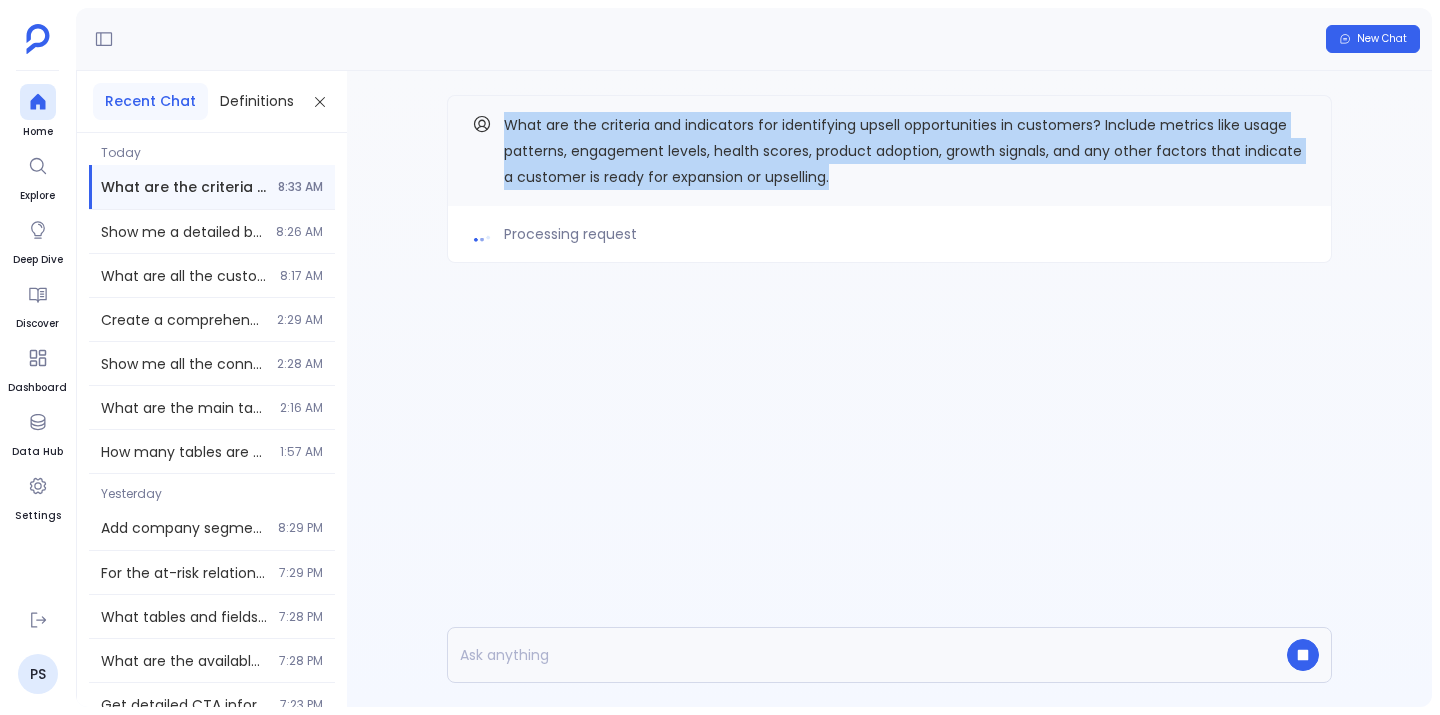 drag, startPoint x: 504, startPoint y: 124, endPoint x: 893, endPoint y: 178, distance: 392.7302 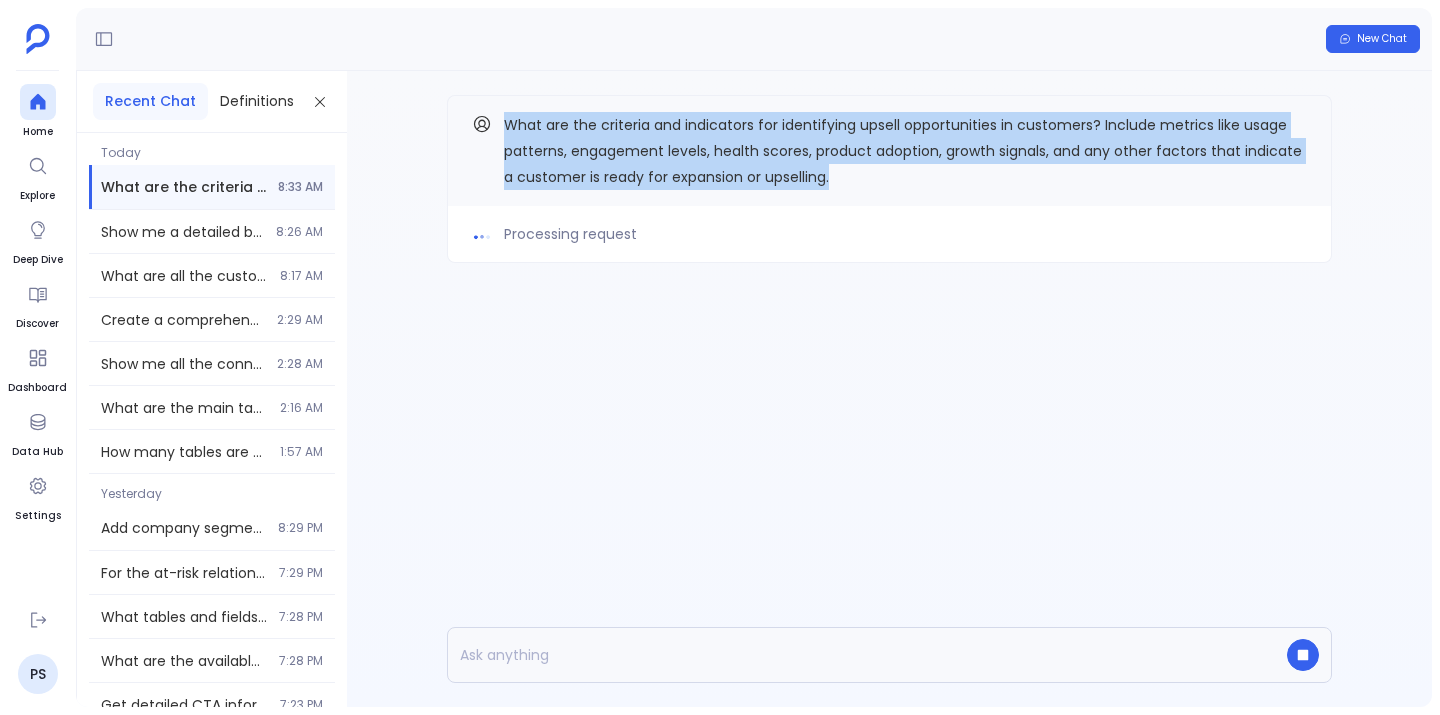 click on "What are the criteria and indicators for identifying upsell opportunities in customers? Include metrics like usage patterns, engagement levels, health scores, product adoption, growth signals, and any other factors that indicate a customer is ready for expansion or upselling." at bounding box center [905, 151] 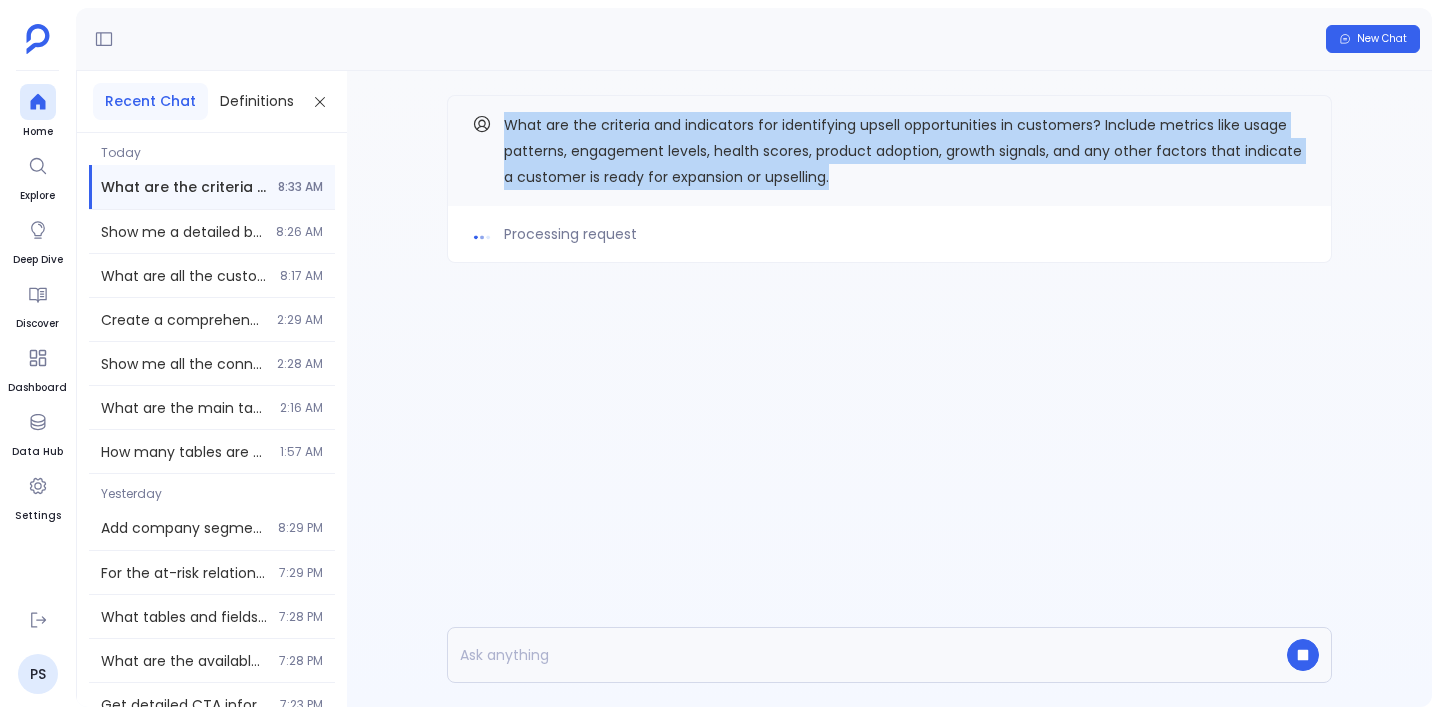 click on "What are the criteria and indicators for identifying upsell opportunities in customers? Include metrics like usage patterns, engagement levels, health scores, product adoption, growth signals, and any other factors that indicate a customer is ready for expansion or upselling." at bounding box center (905, 151) 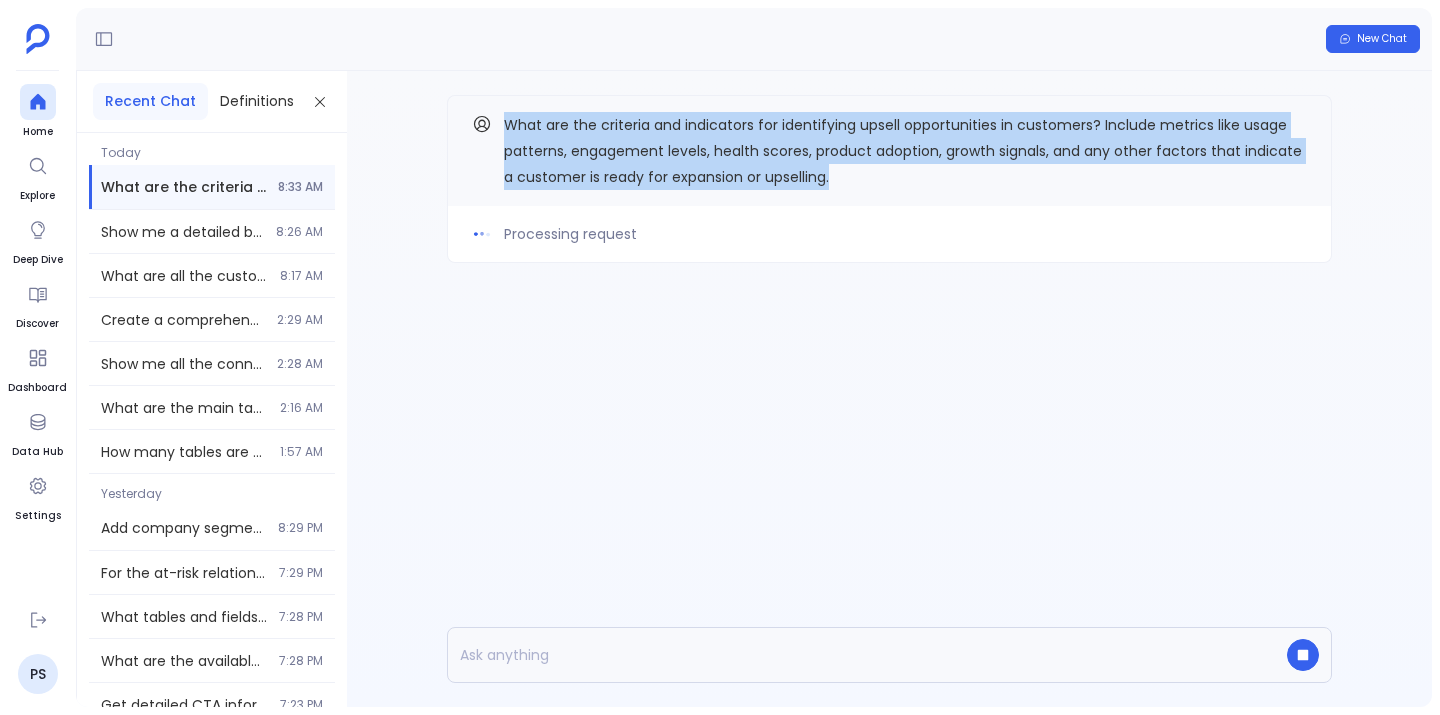 drag, startPoint x: 833, startPoint y: 177, endPoint x: 506, endPoint y: 132, distance: 330.08182 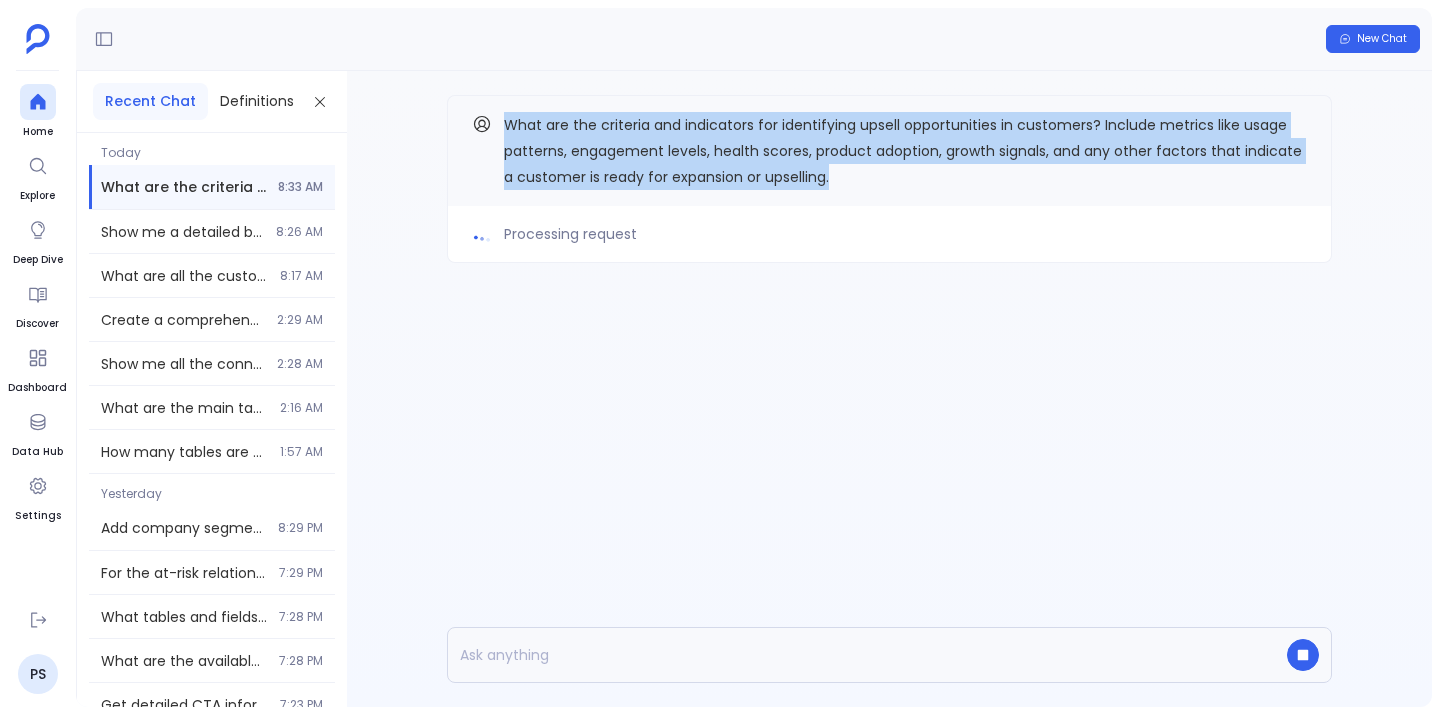click on "What are the criteria and indicators for identifying upsell opportunities in customers? Include metrics like usage patterns, engagement levels, health scores, product adoption, growth signals, and any other factors that indicate a customer is ready for expansion or upselling." at bounding box center [905, 151] 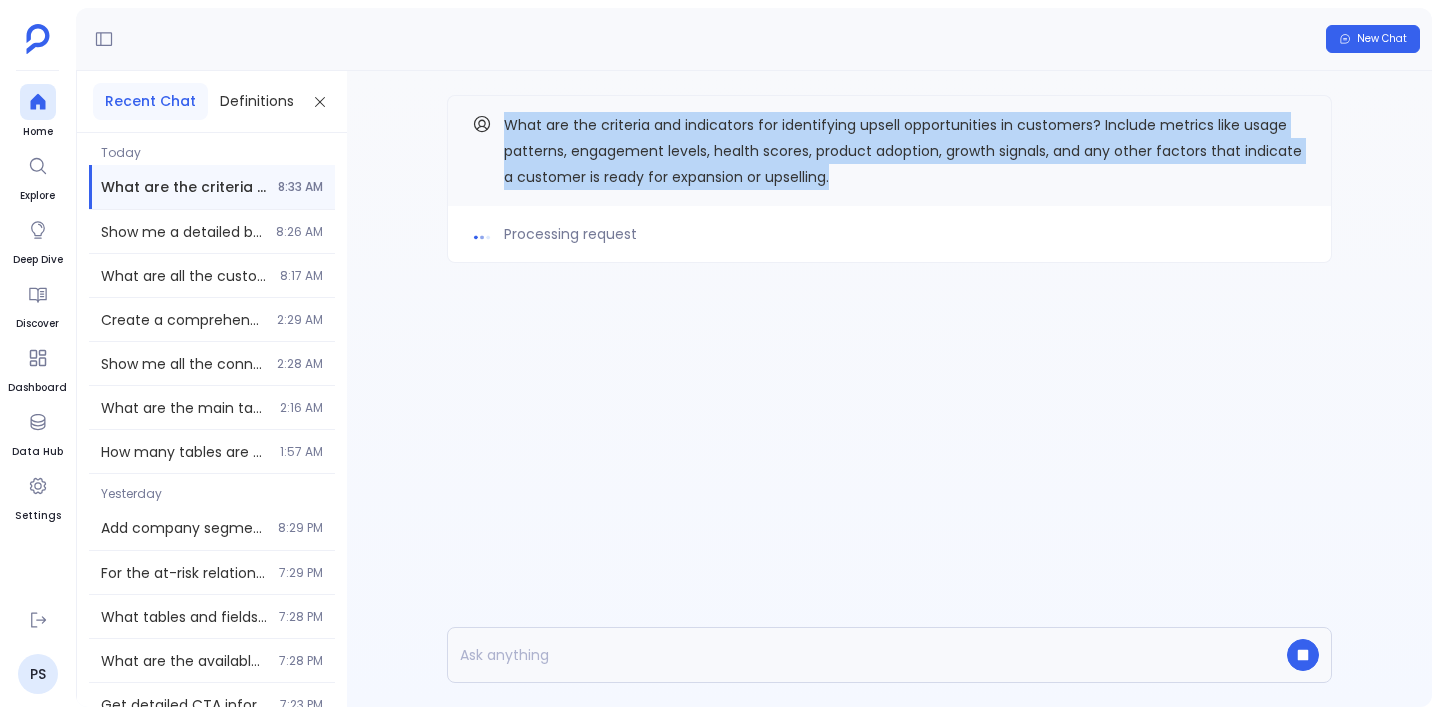 click on "What are the criteria and indicators for identifying upsell opportunities in customers? Include metrics like usage patterns, engagement levels, health scores, product adoption, growth signals, and any other factors that indicate a customer is ready for expansion or upselling." at bounding box center (903, 151) 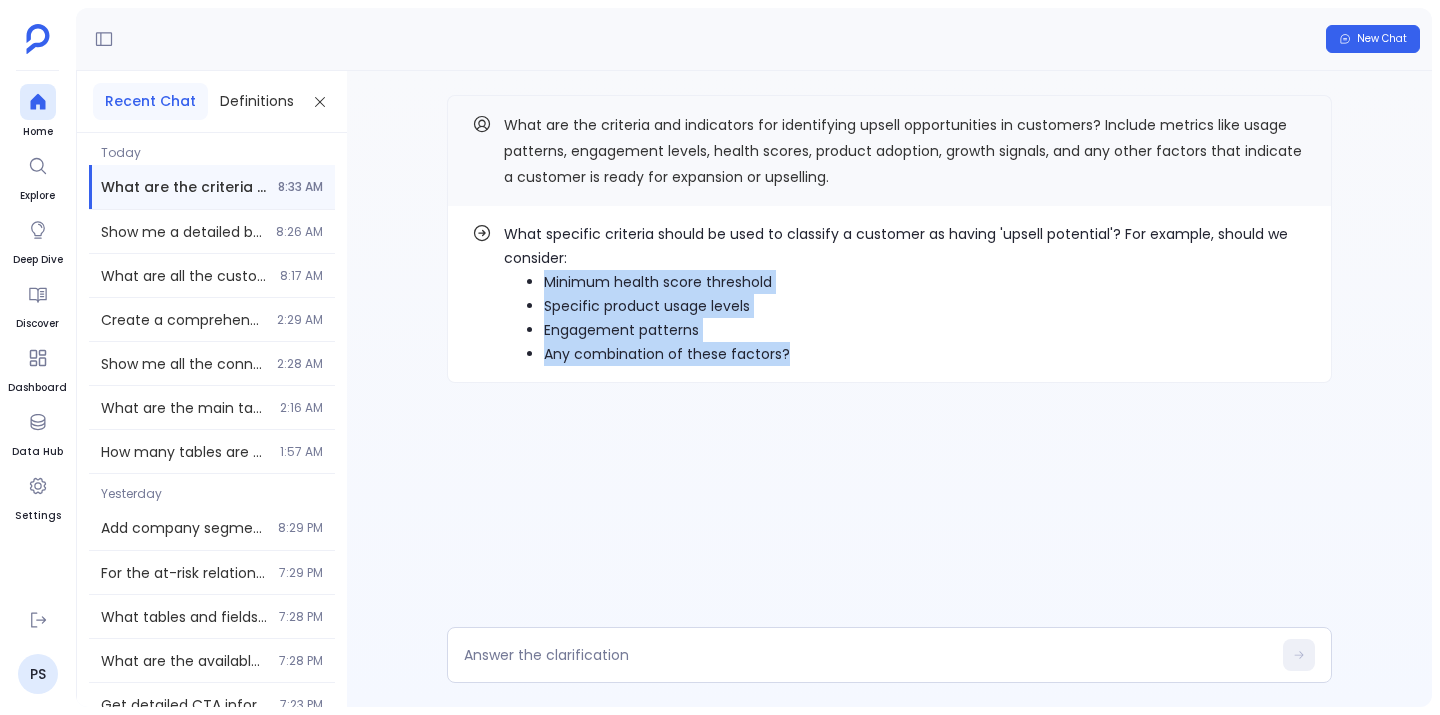 drag, startPoint x: 610, startPoint y: 255, endPoint x: 829, endPoint y: 362, distance: 243.74167 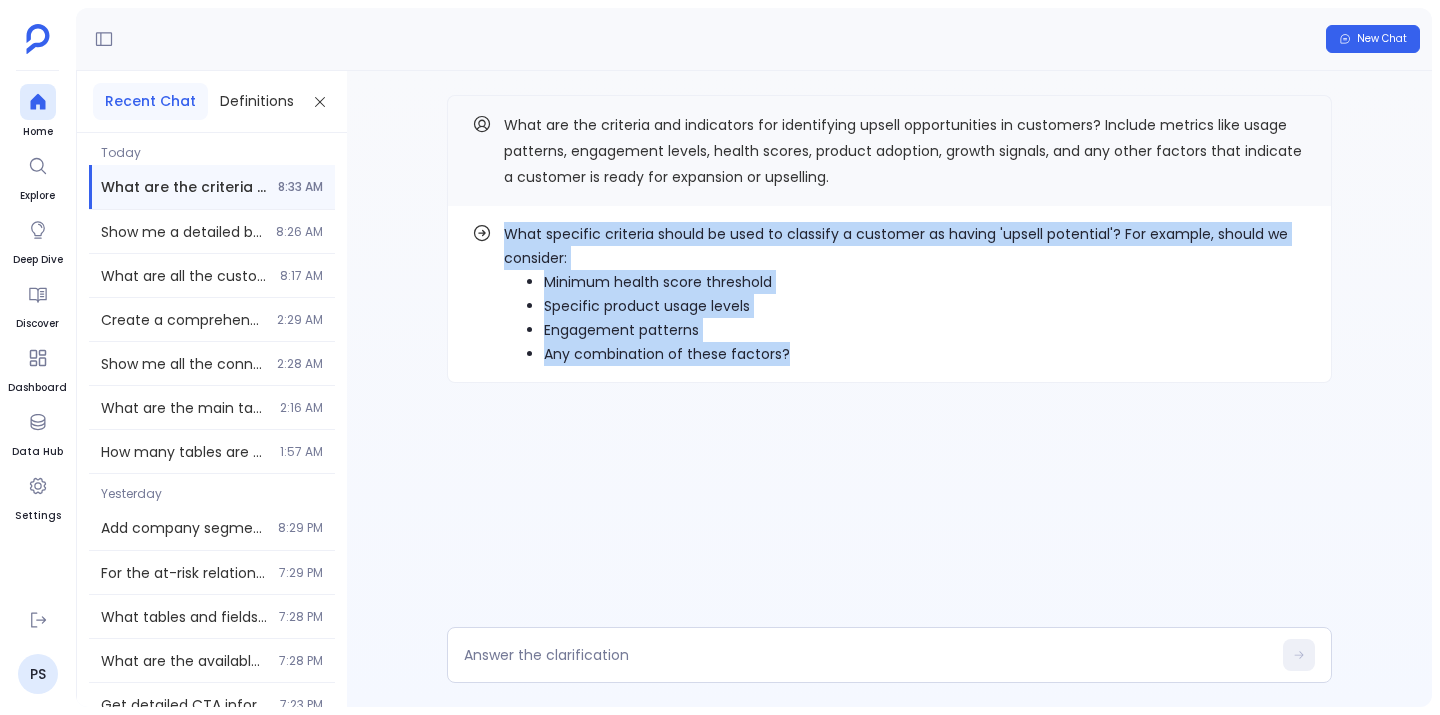 drag, startPoint x: 821, startPoint y: 365, endPoint x: 508, endPoint y: 234, distance: 339.3081 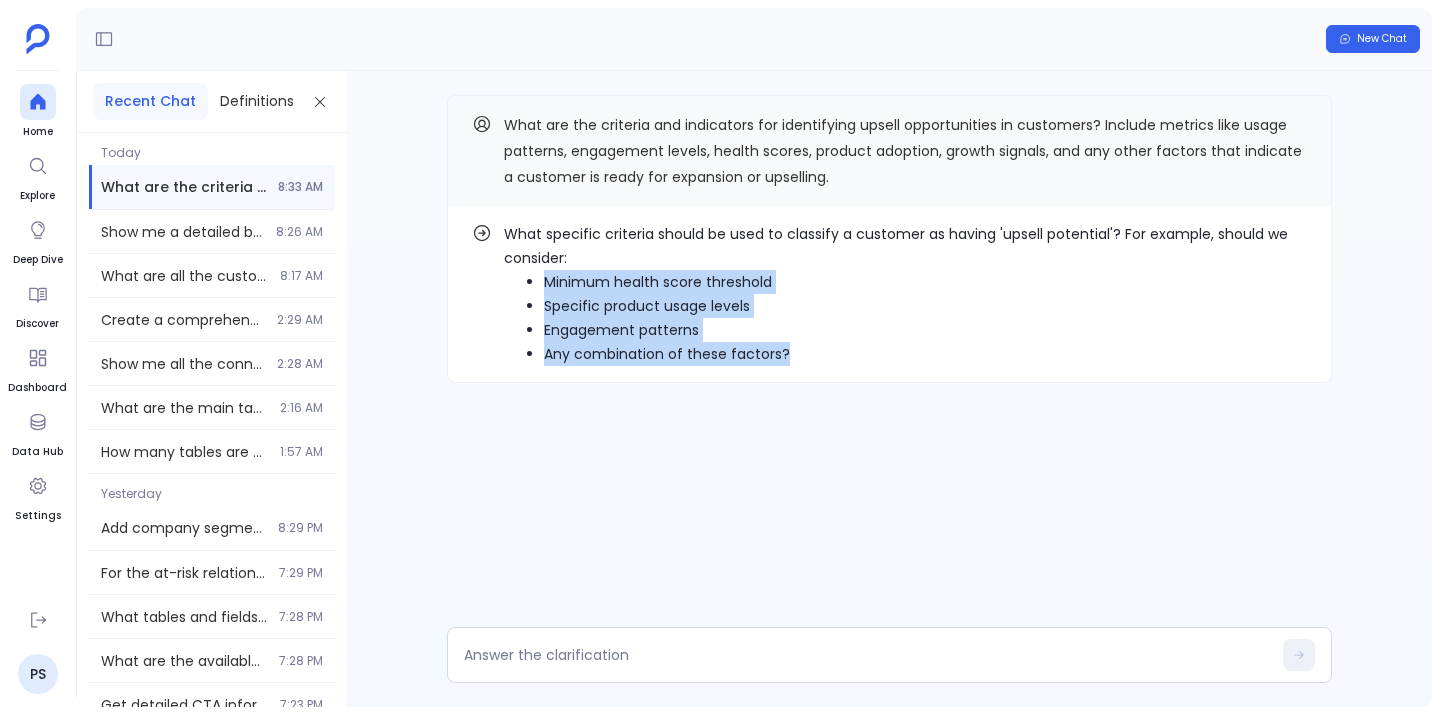 drag, startPoint x: 676, startPoint y: 260, endPoint x: 831, endPoint y: 376, distance: 193.6001 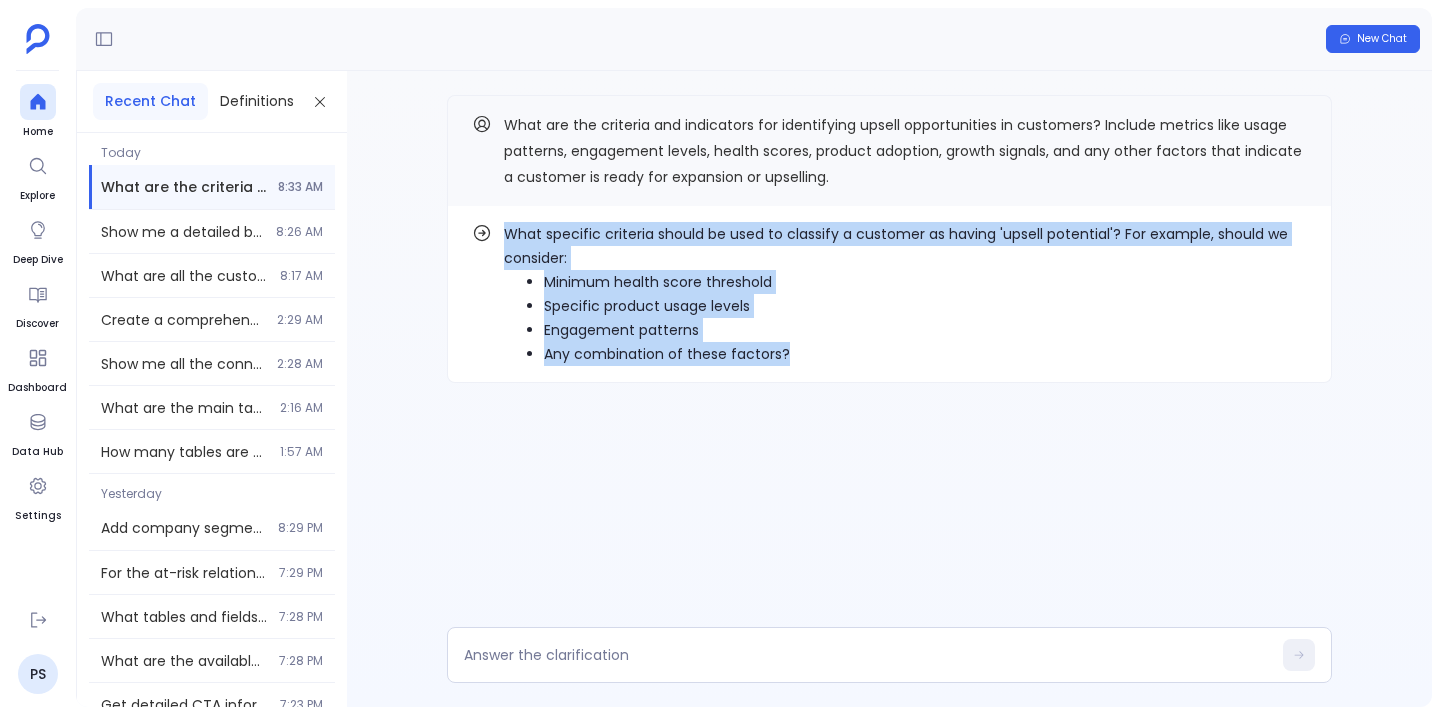 drag, startPoint x: 811, startPoint y: 359, endPoint x: 505, endPoint y: 225, distance: 334.0539 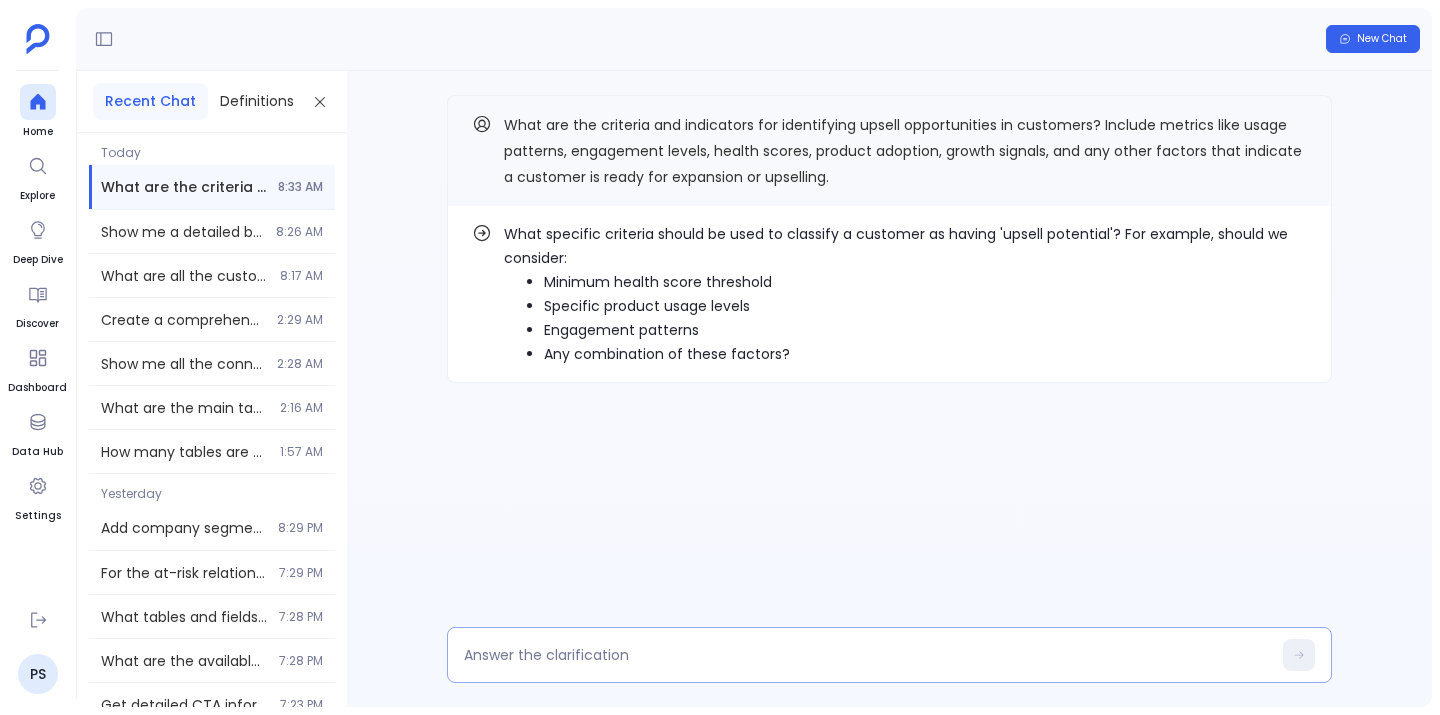 click at bounding box center (867, 655) 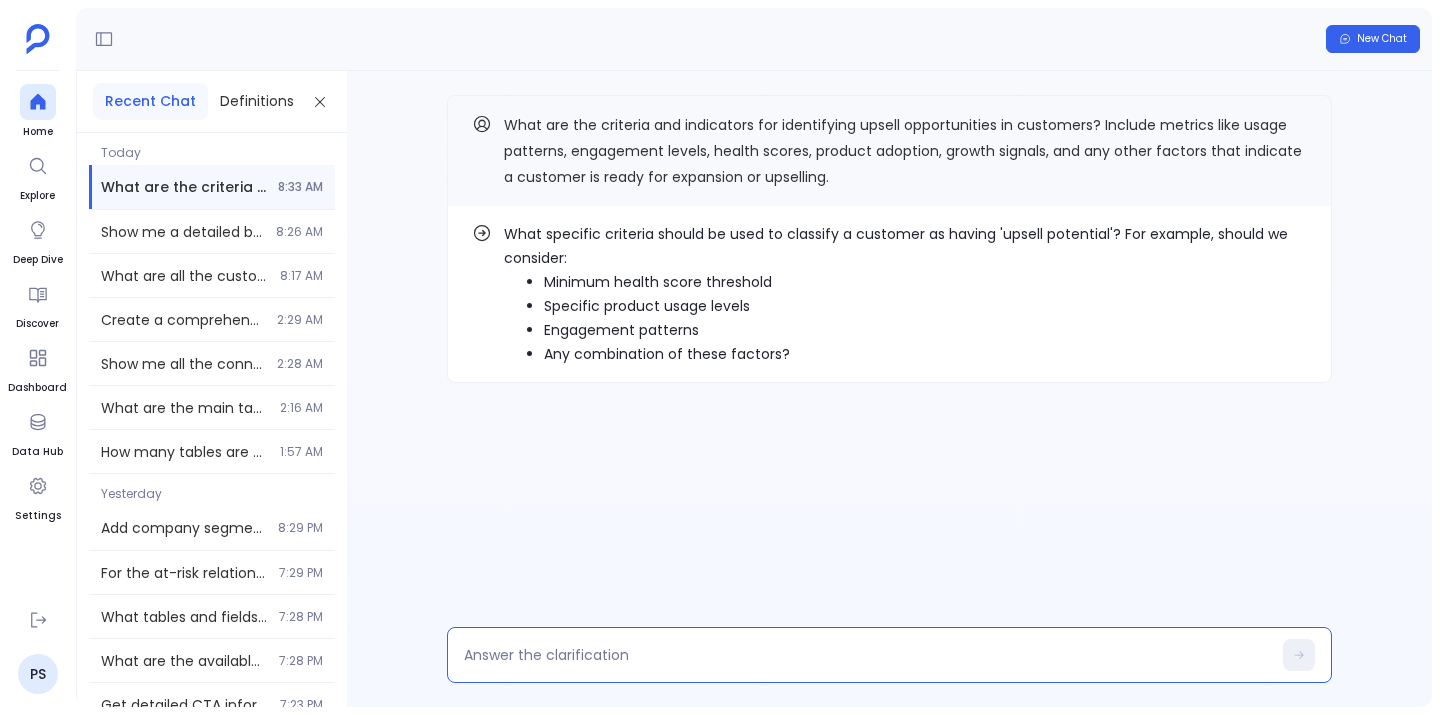 scroll, scrollTop: 0, scrollLeft: 0, axis: both 